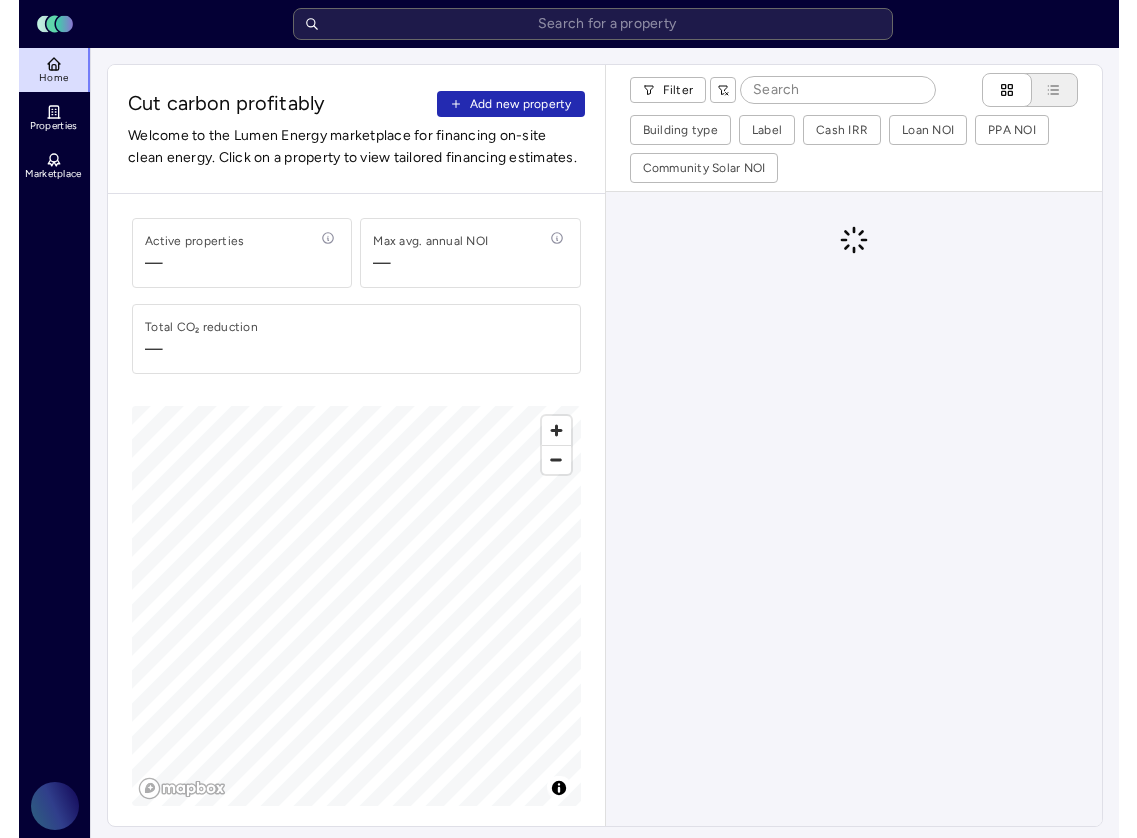 scroll, scrollTop: 0, scrollLeft: 0, axis: both 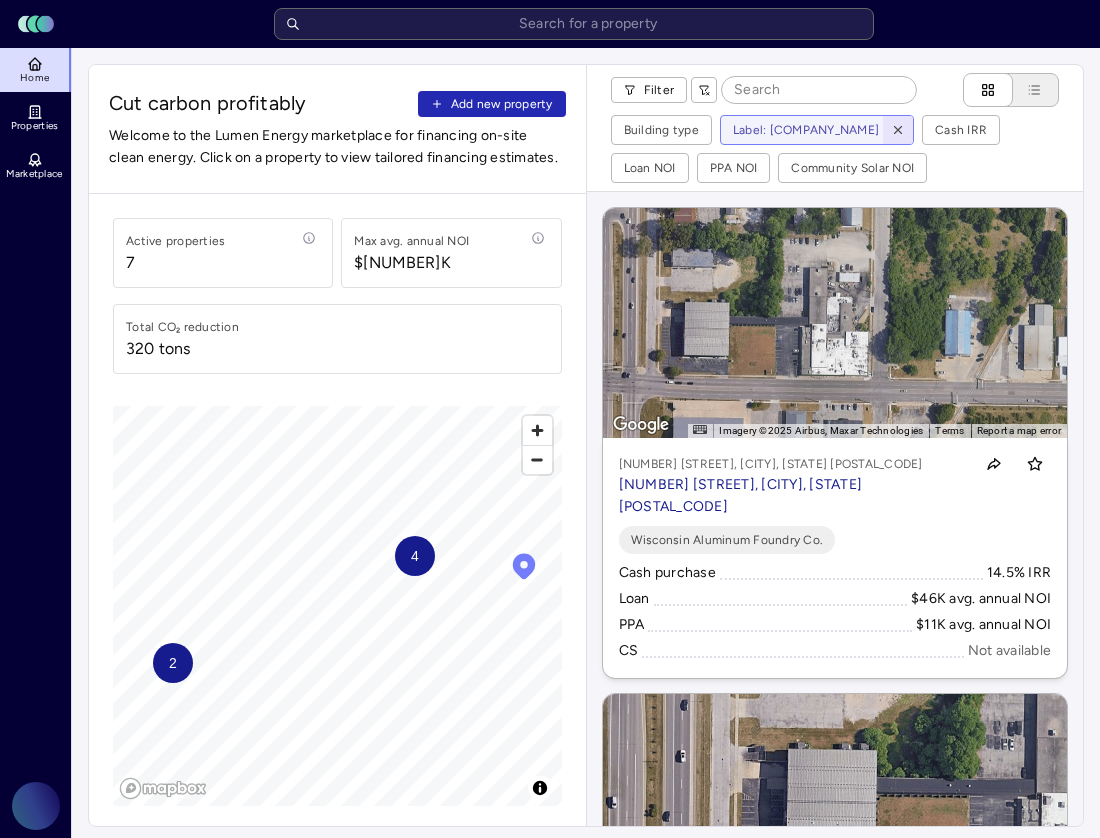 click 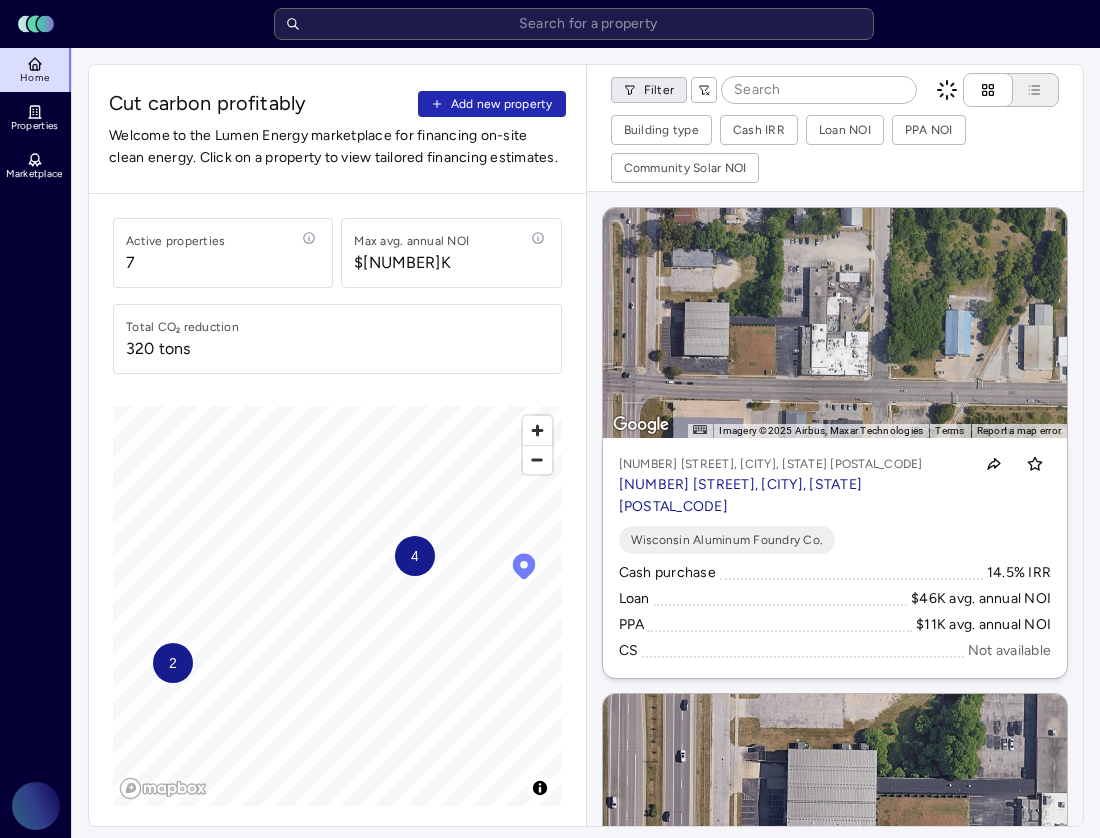 click on "[NAME]" at bounding box center (550, 922) 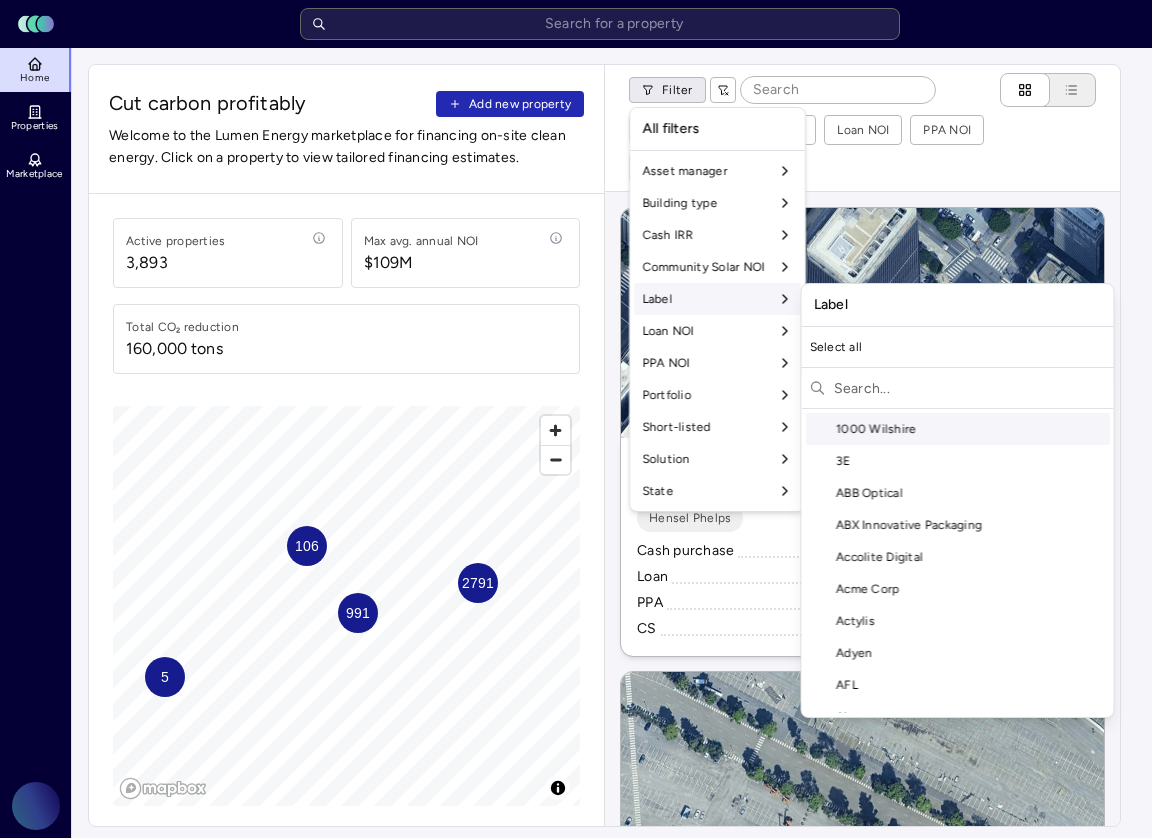 click at bounding box center [970, 388] 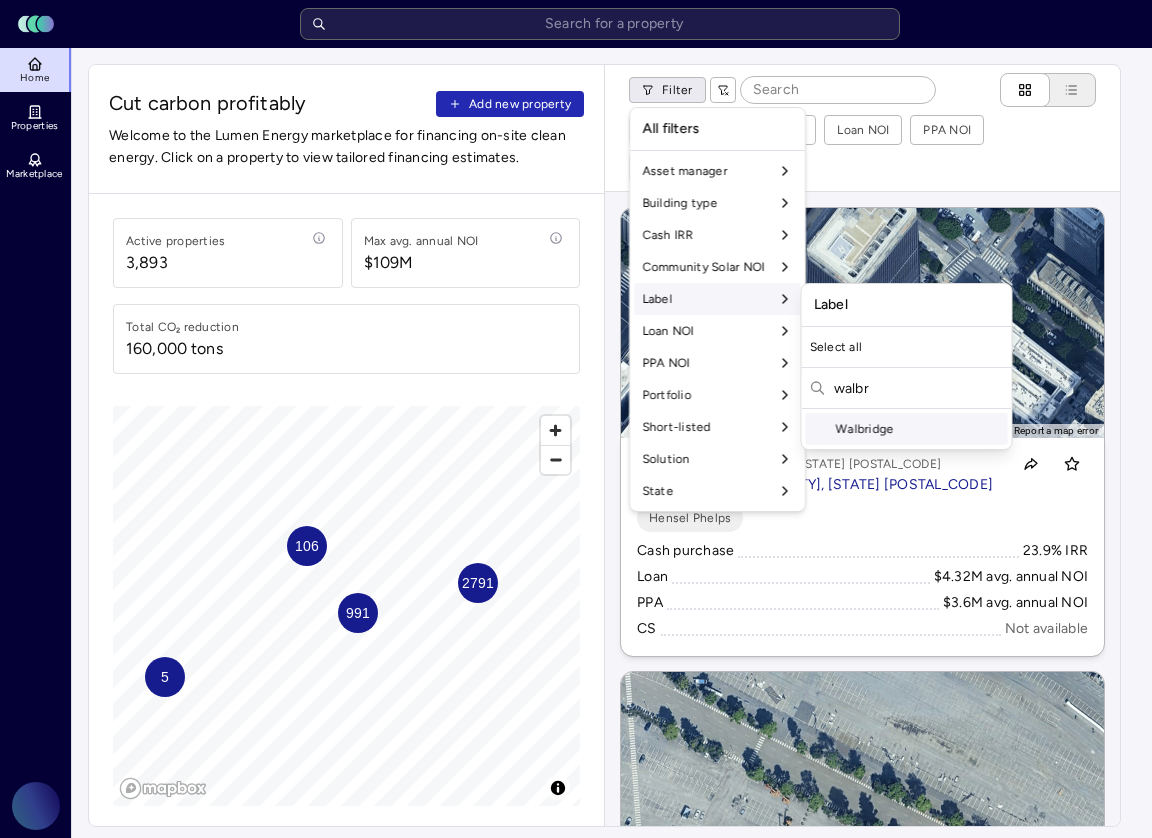 type on "walbr" 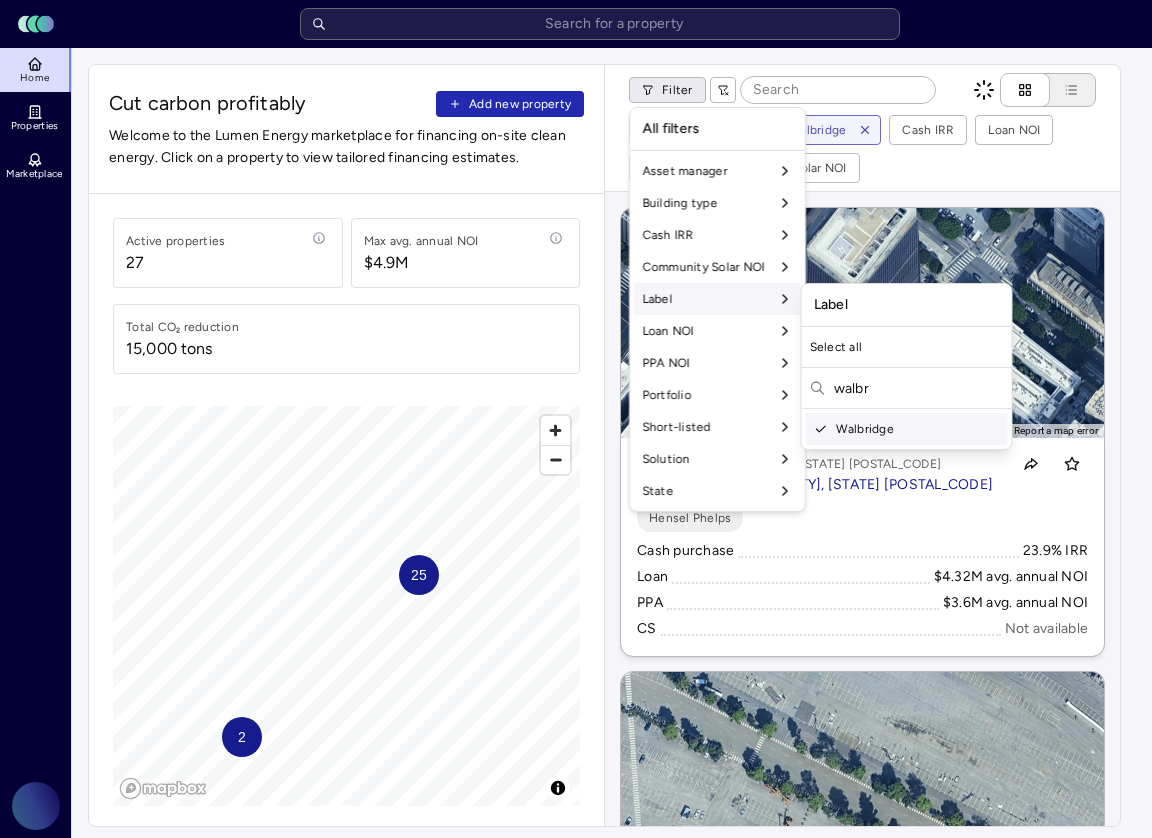 click on "Toggle Sidebar Lumen Energy Logo Home Properties Marketplace Gravity Climate Akshai Baskaran Cut carbon profitably Add new property Welcome to the Lumen Energy marketplace for financing on-site clean energy. Click on a property to view tailored financing estimates. Active properties 27 Max avg. annual NOI $4.9M Total CO₂ reduction 15,000 tons 25 2 © Mapbox   © OpenStreetMap   Improve this map Filter Building type Label: Walbridge Cash IRR Loan NOI PPA NOI Community Solar NOI ← Move left → Move right ↑ Move up ↓ Move down + Zoom in - Zoom out Home Jump left by 75% End Jump right by 75% Page Up Jump up by 75% Page Down Jump down by 75% To activate drag with keyboard, press Alt + Enter. Once in keyboard drag state, use the arrow keys to move the marker. To complete the drag, press the Enter key. To cancel, press Escape. Map Data Imagery ©2025 Airbus, Maxar Technologies Imagery ©2025 Airbus, Maxar Technologies 20 m  Click to toggle between metric and imperial units Terms Hensel Phelps PPA" at bounding box center [576, 922] 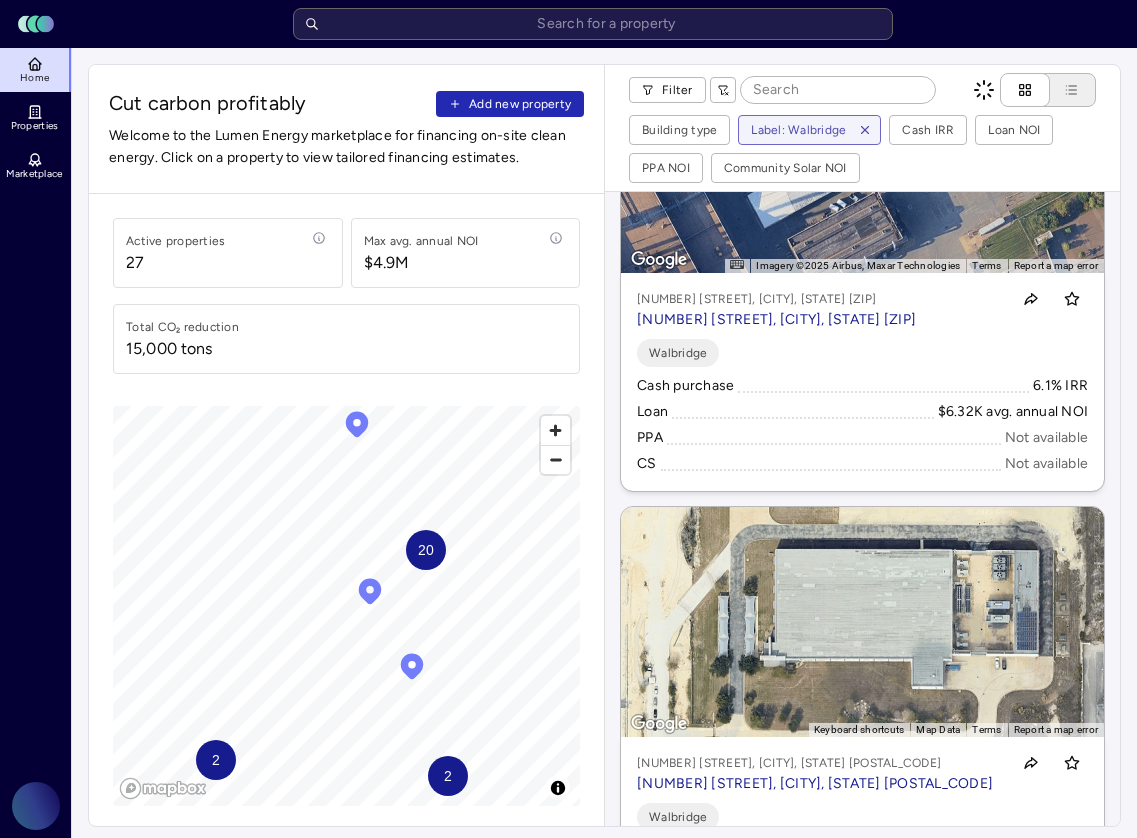 scroll, scrollTop: 8852, scrollLeft: 0, axis: vertical 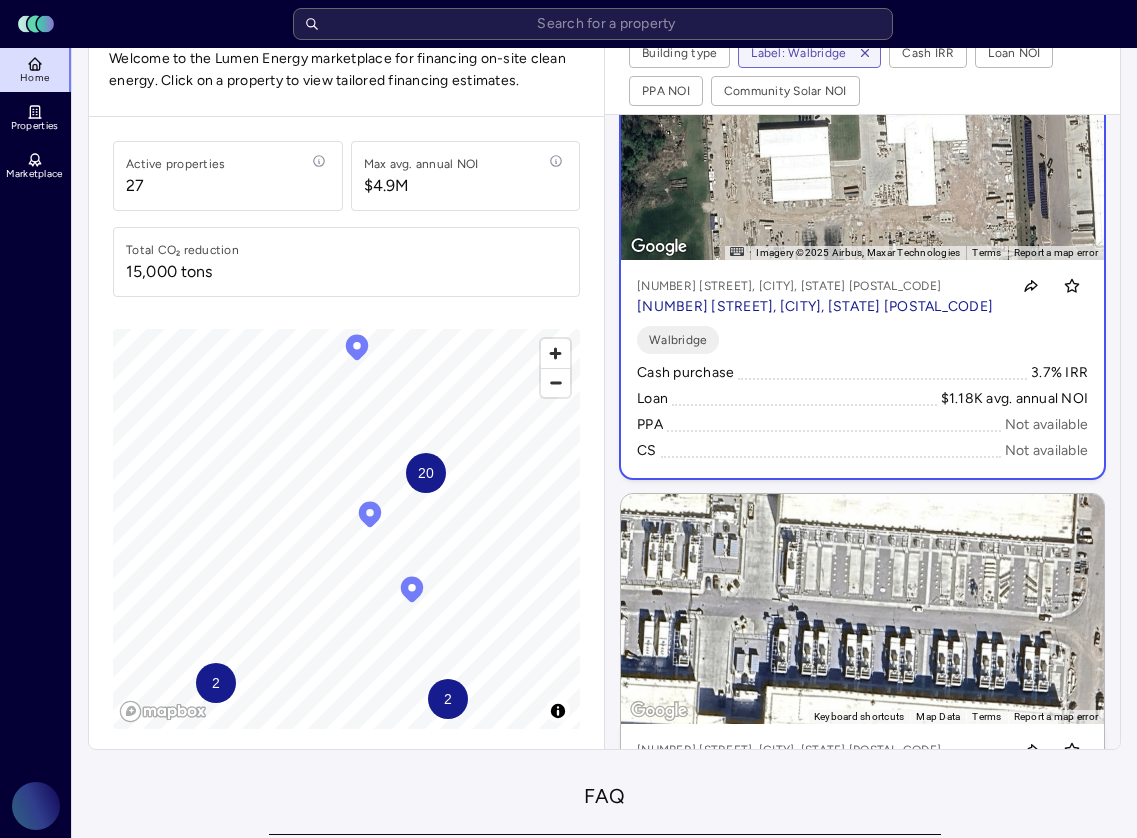 click on "[NUMBER] [STREET], [CITY], [STATE] [POSTAL_CODE] [NUMBER] [STREET], [CITY], [STATE] [POSTAL_CODE]" at bounding box center (862, 369) 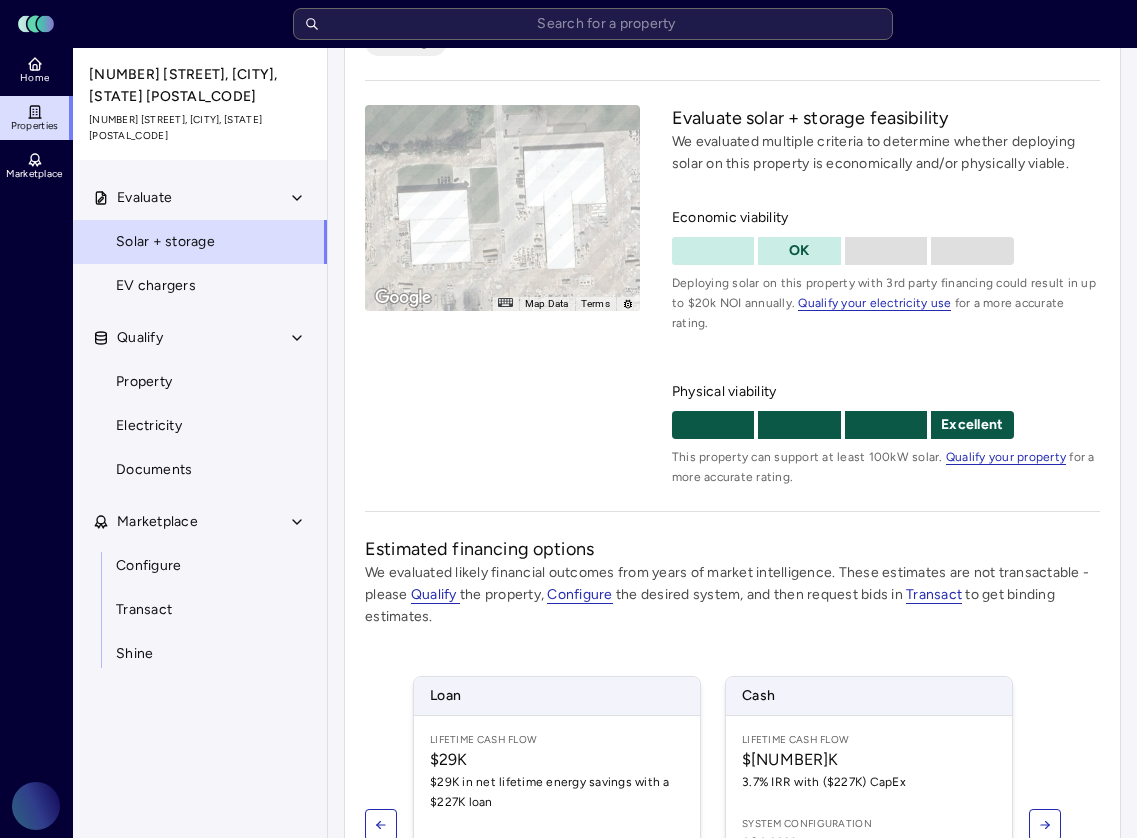 scroll, scrollTop: 337, scrollLeft: 0, axis: vertical 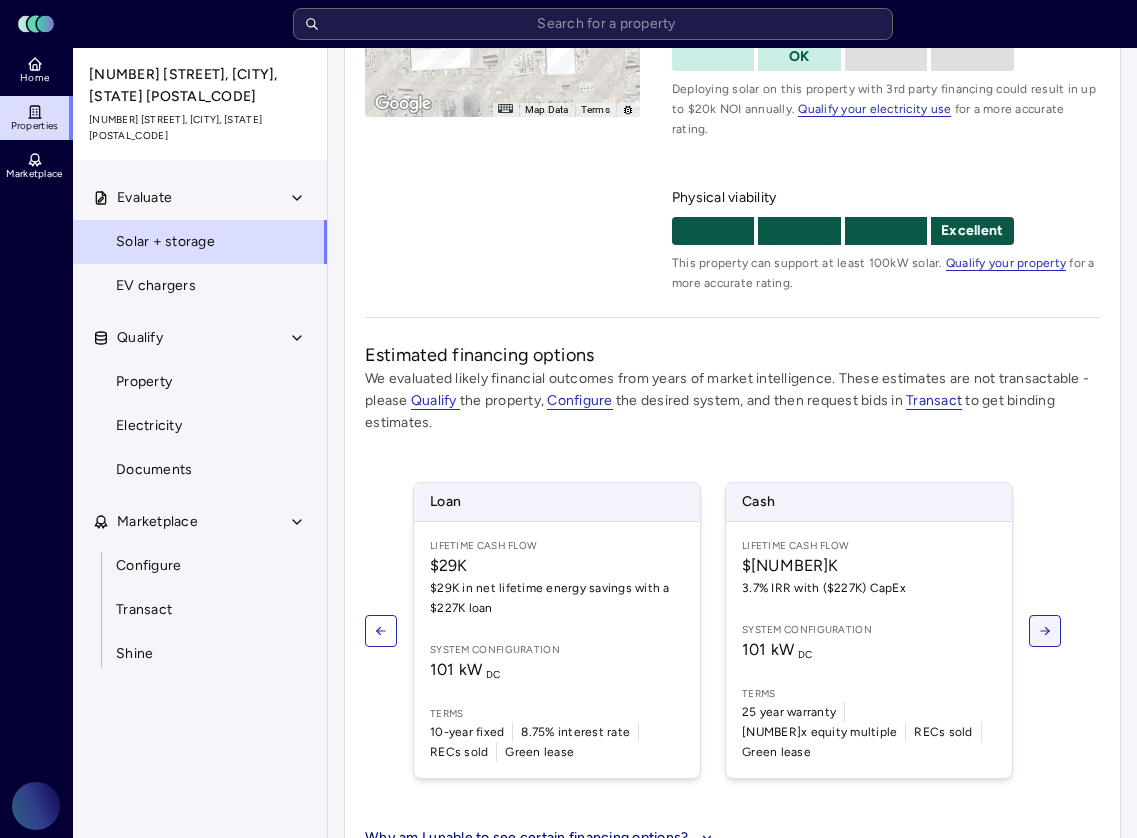 click 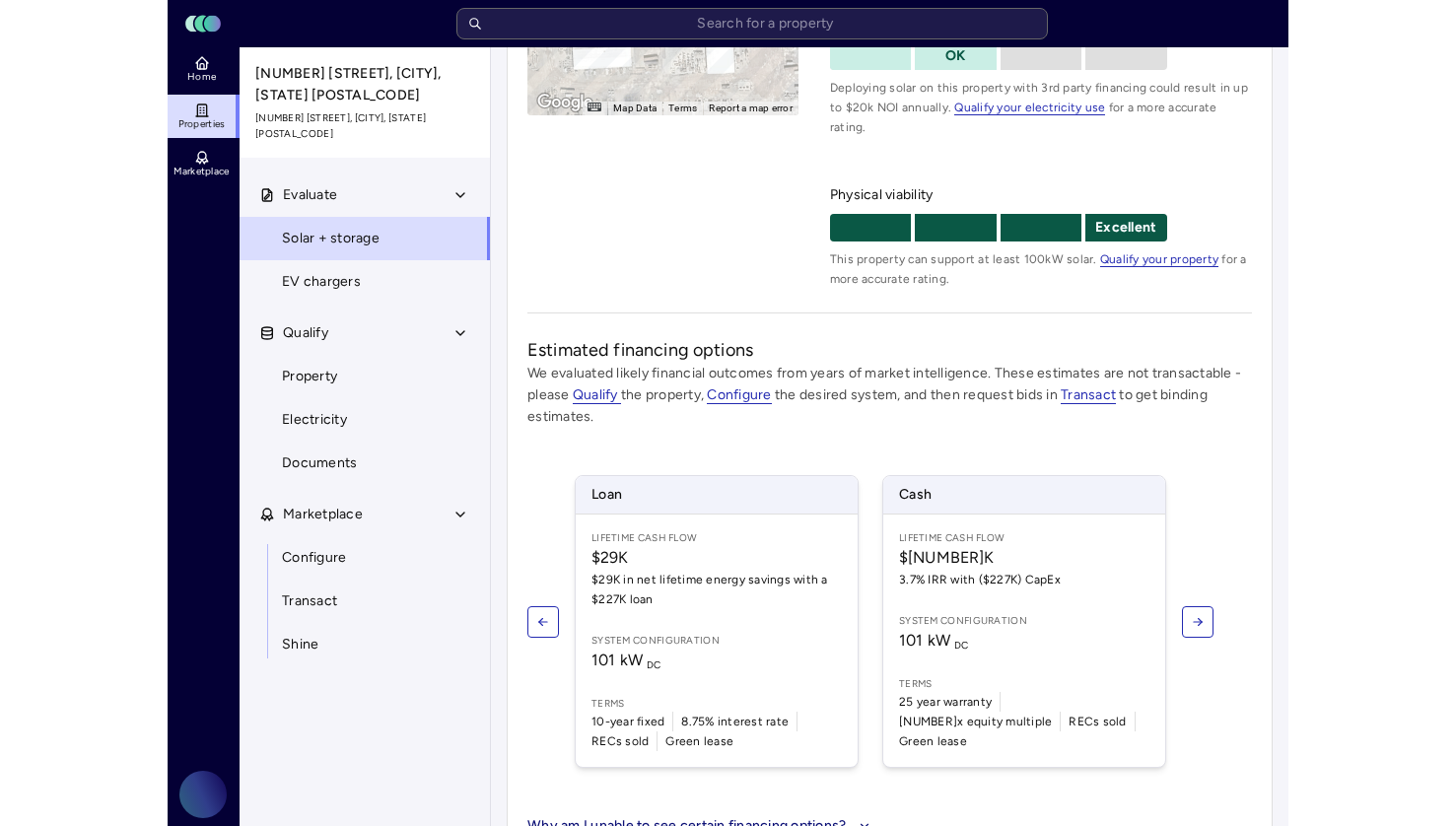 scroll, scrollTop: 291, scrollLeft: 0, axis: vertical 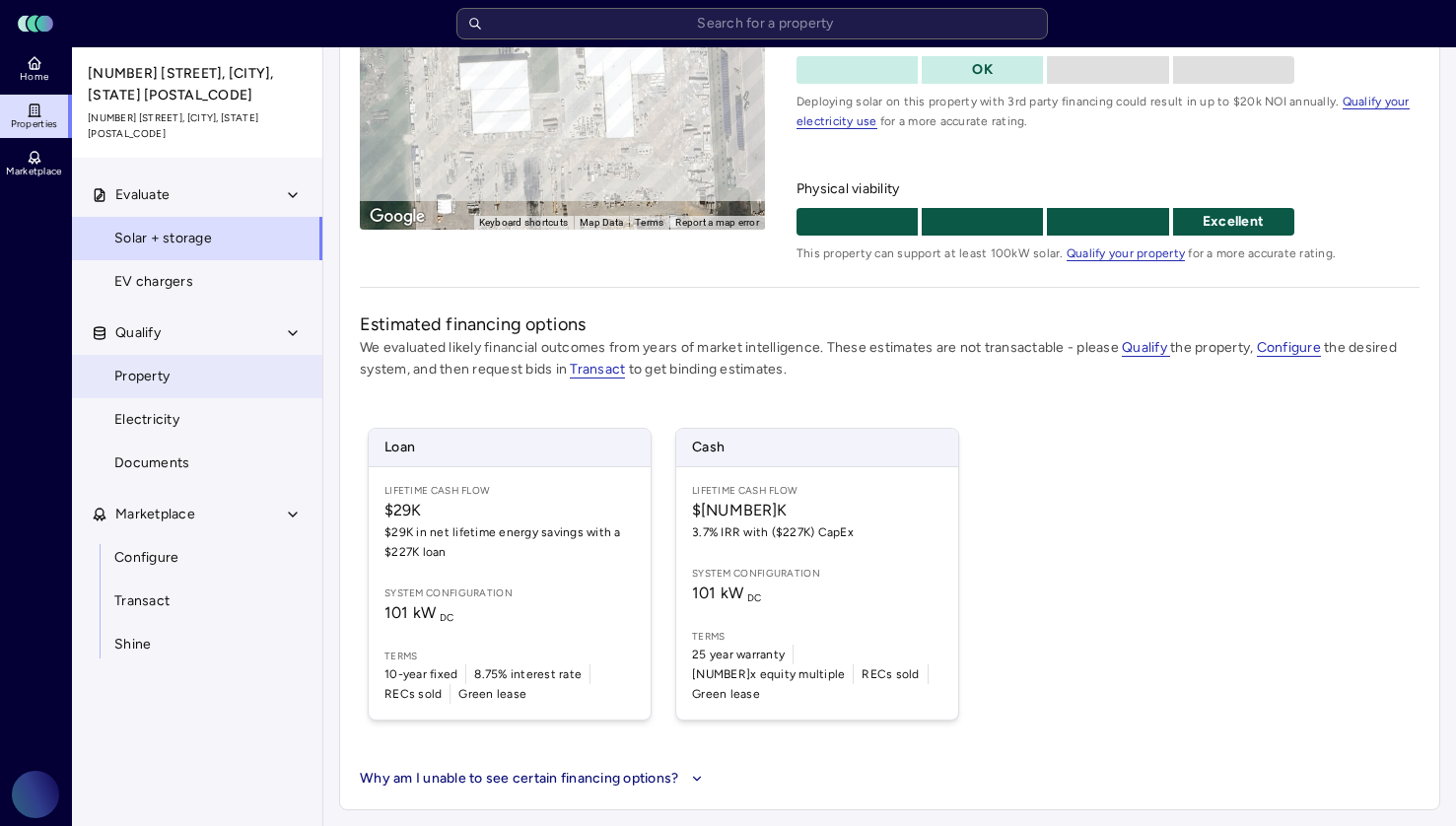 click on "Property" at bounding box center (197, 377) 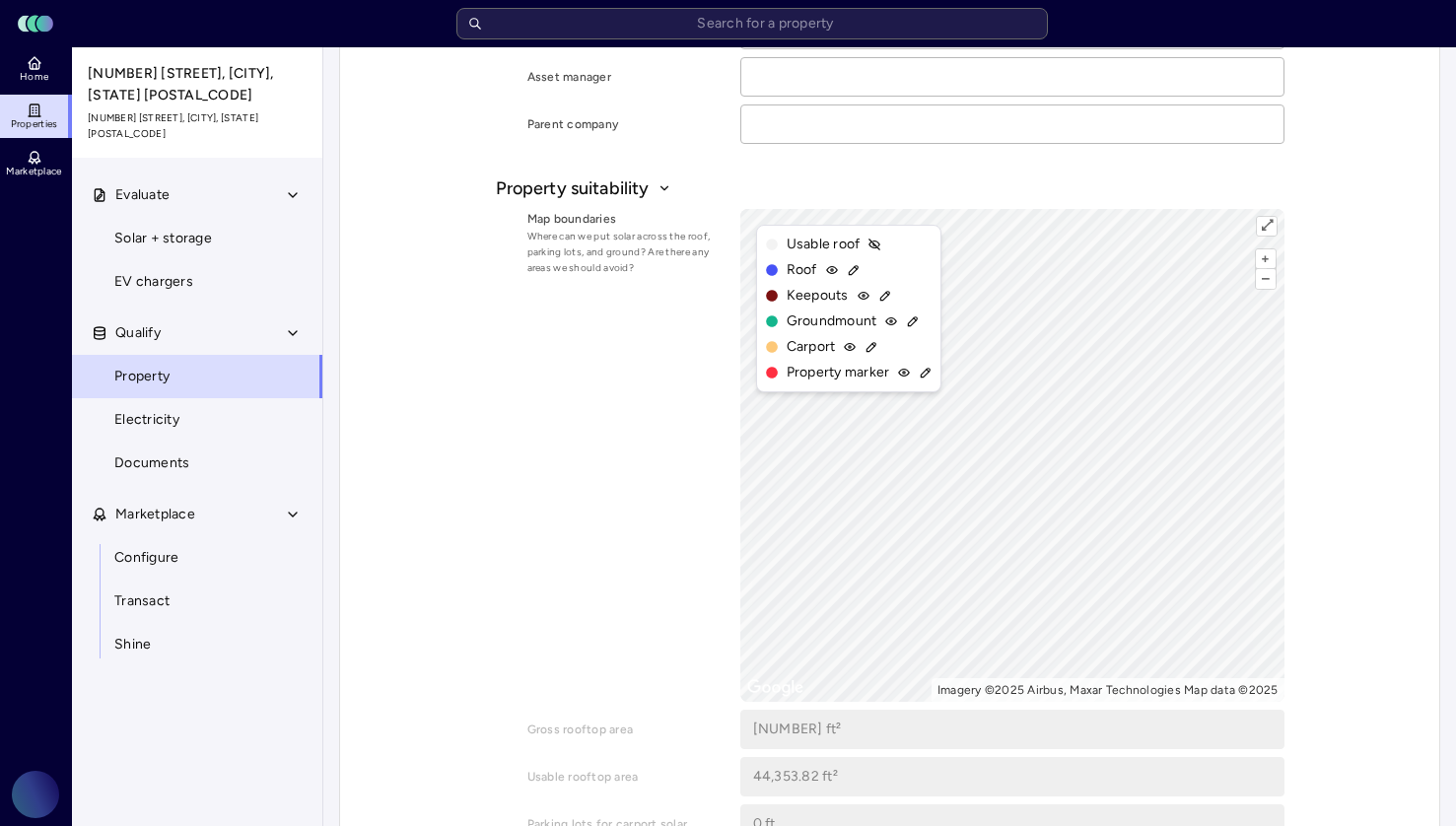 scroll, scrollTop: 492, scrollLeft: 0, axis: vertical 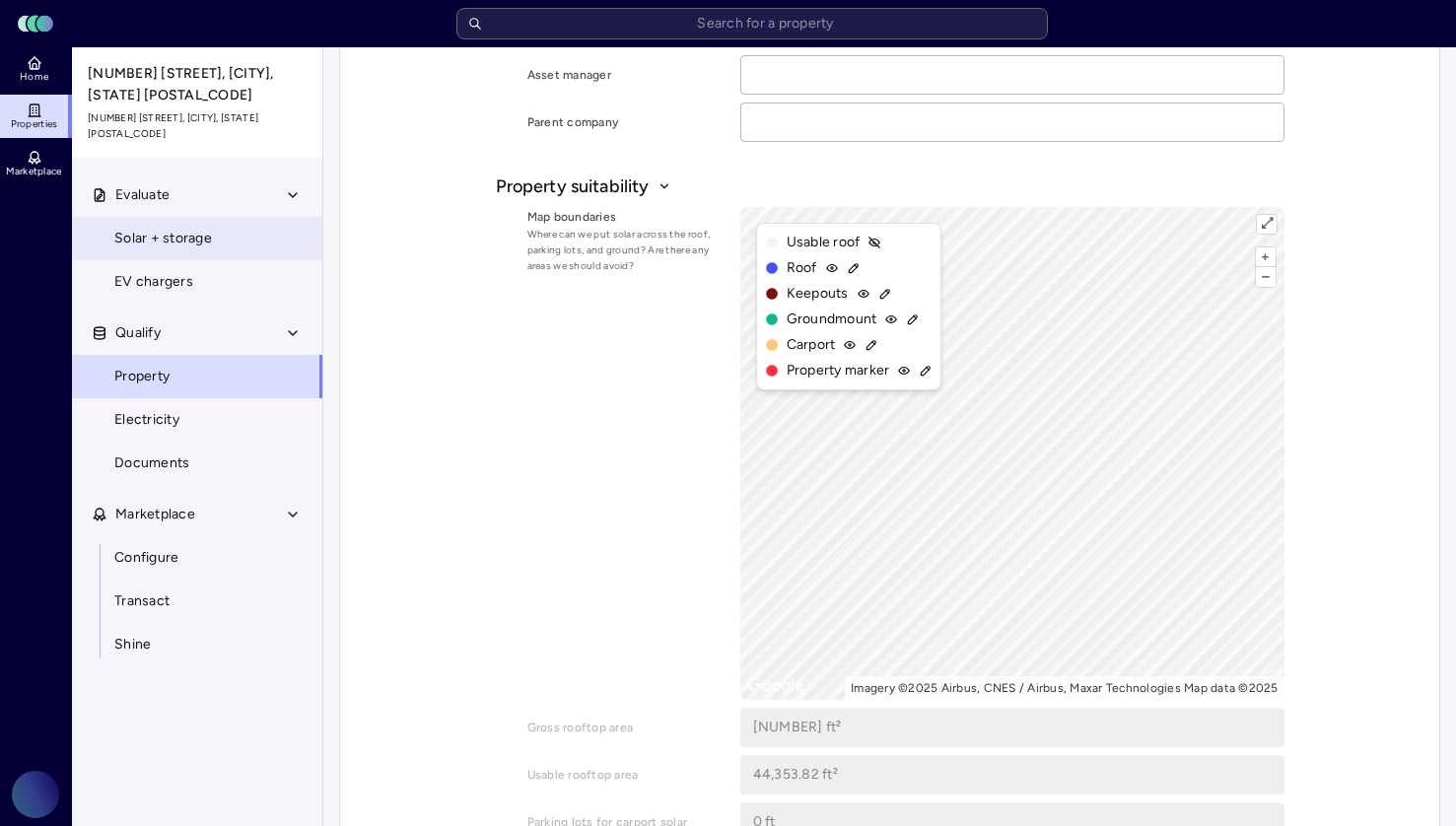 click on "Solar + storage" at bounding box center [197, 239] 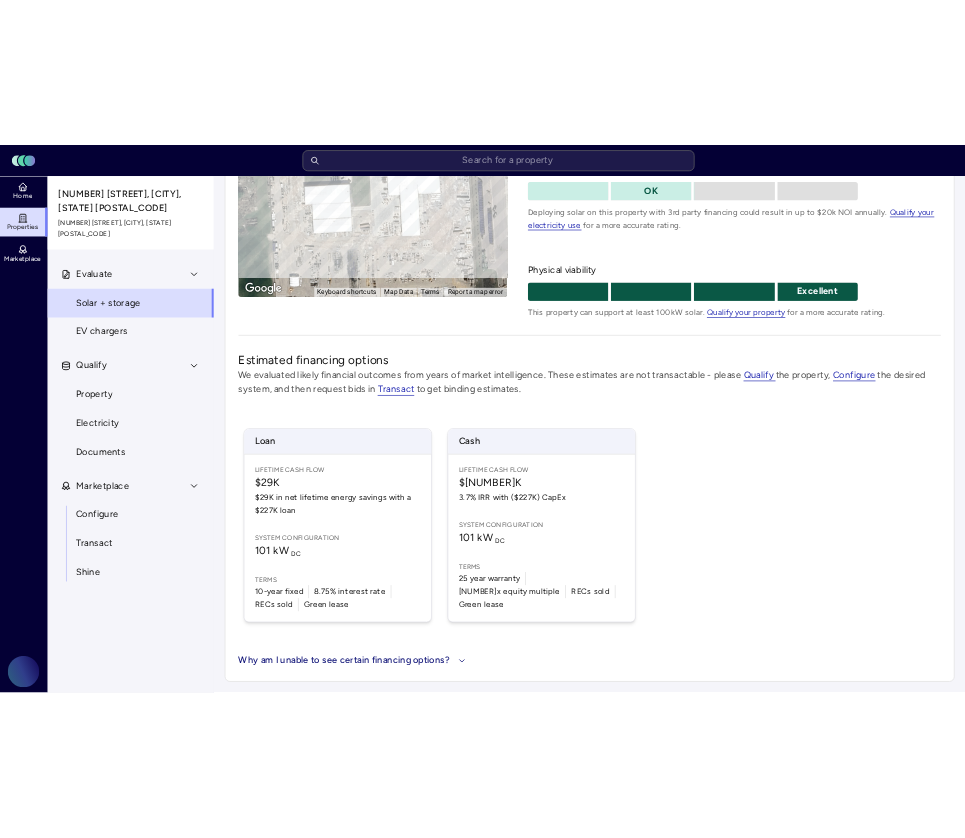 scroll, scrollTop: 0, scrollLeft: 0, axis: both 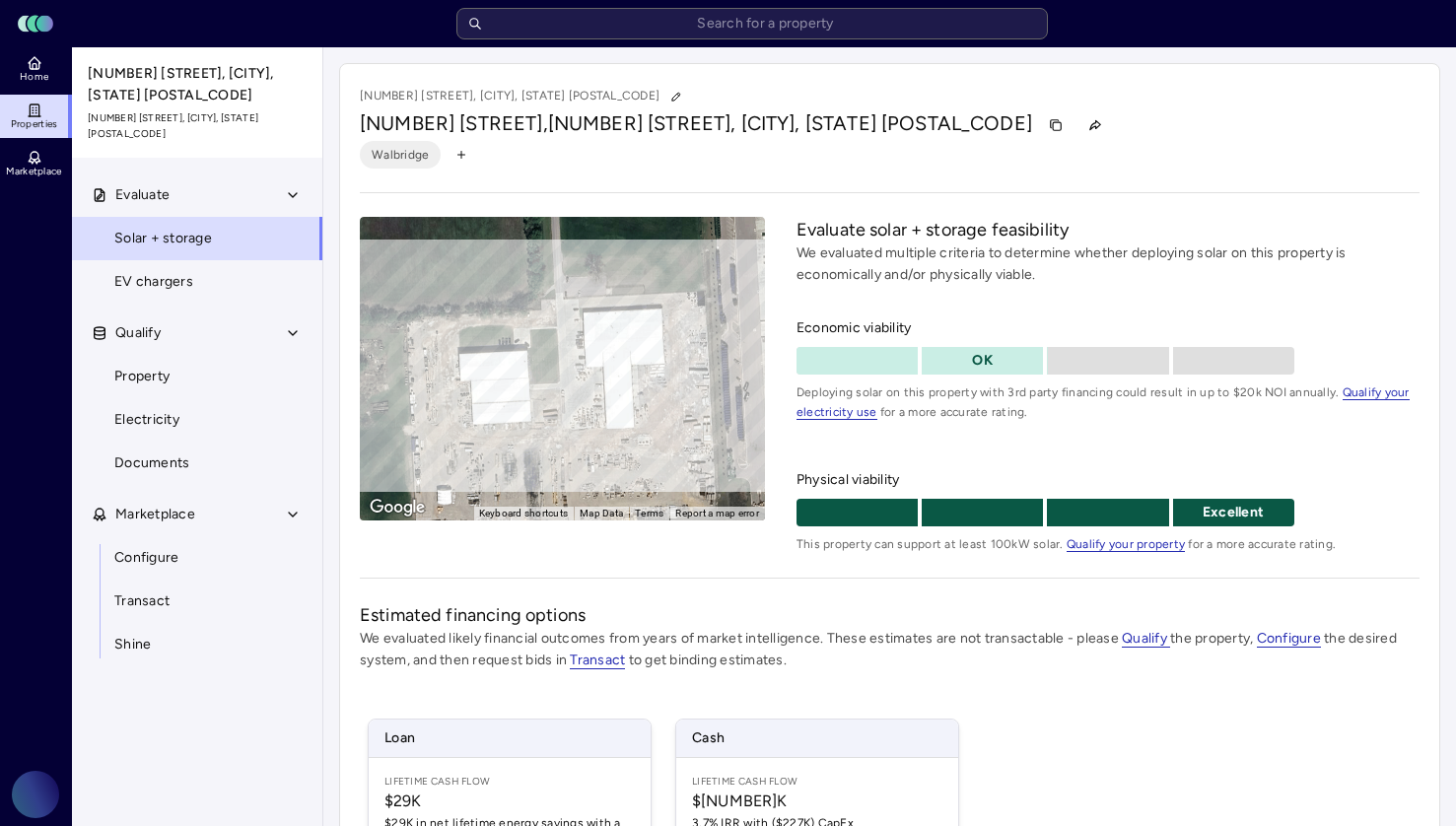 click at bounding box center [857, 361] 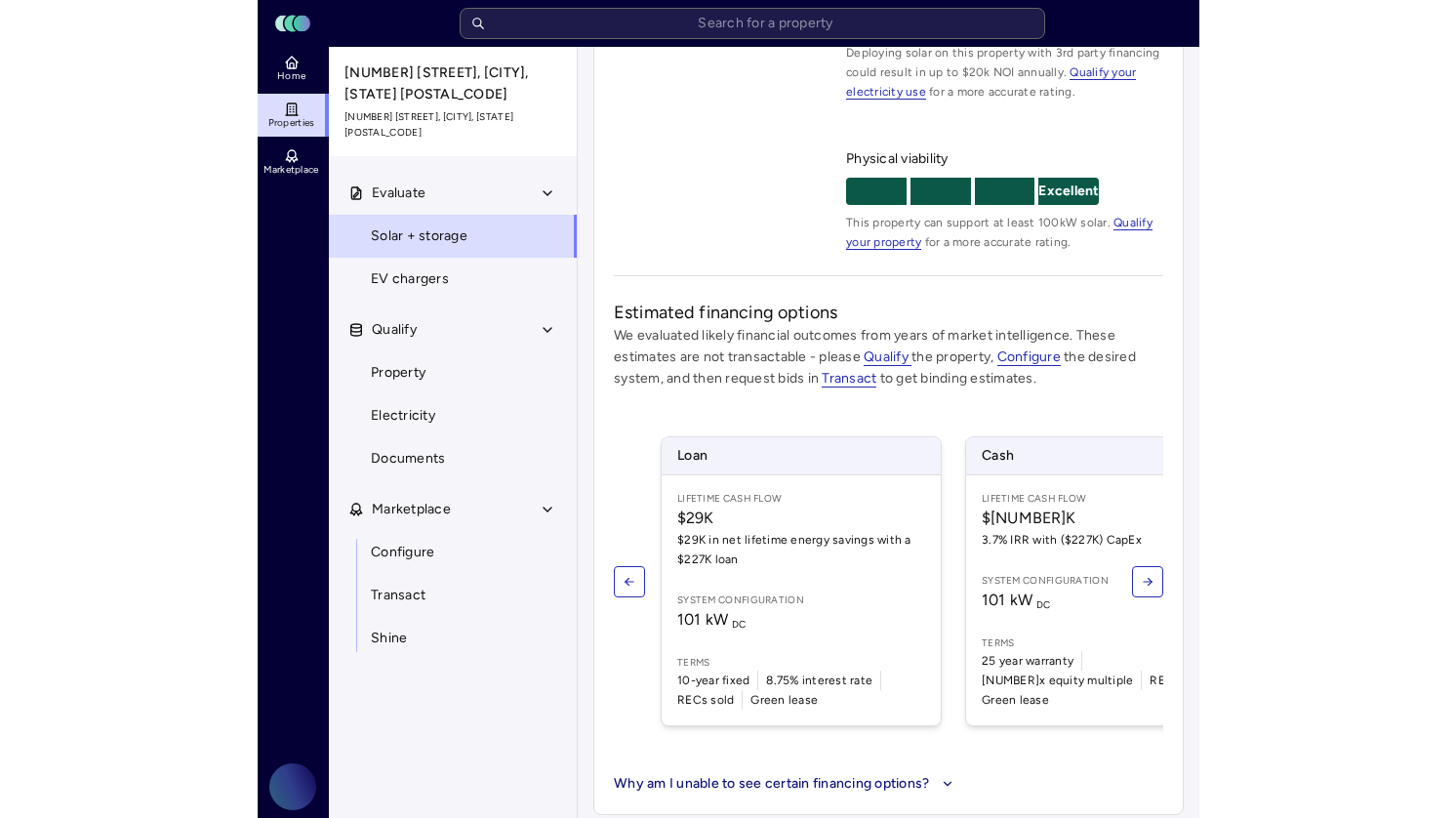 scroll, scrollTop: 288, scrollLeft: 0, axis: vertical 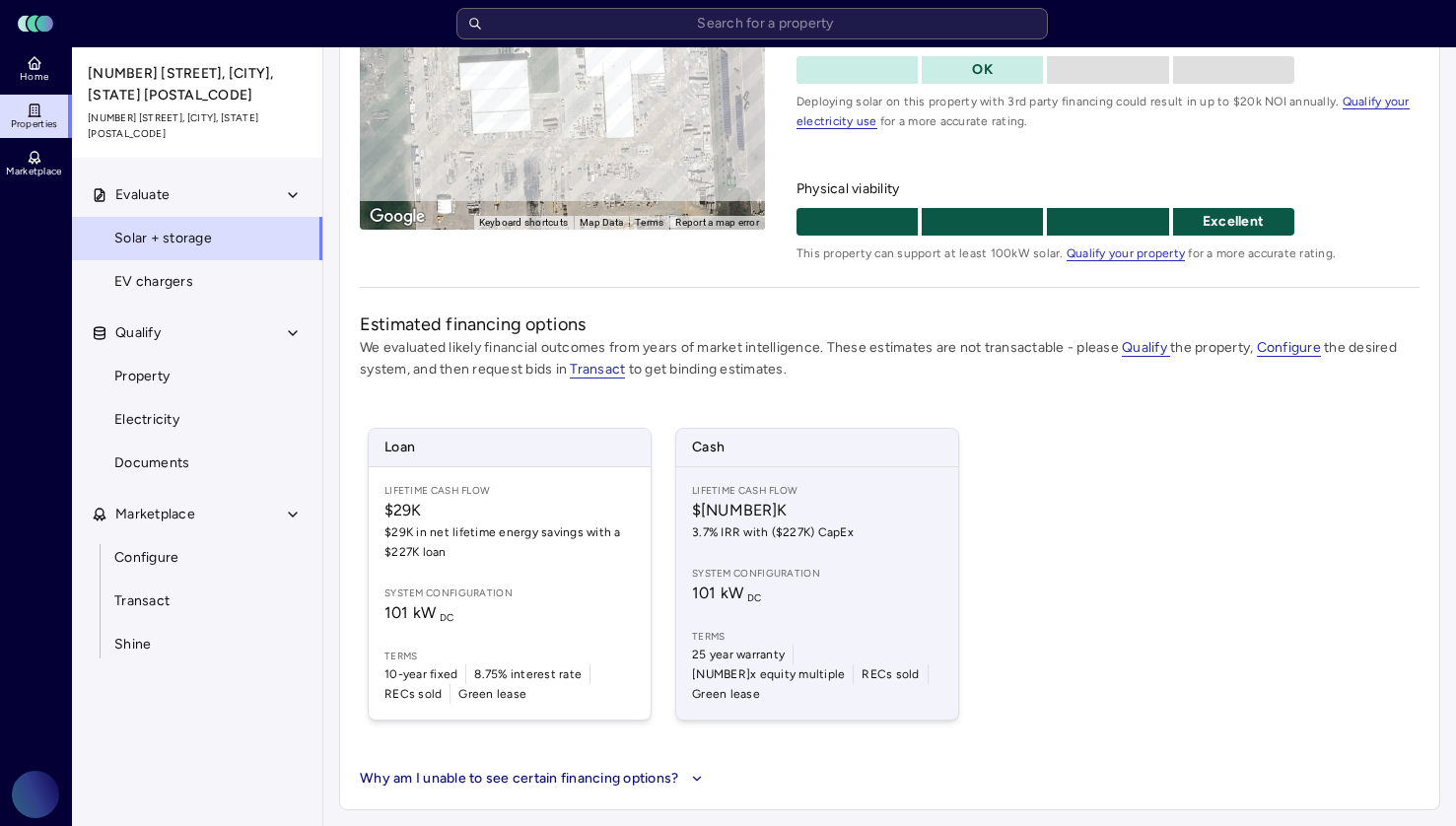 click on "101 kW   DC" at bounding box center [817, 593] 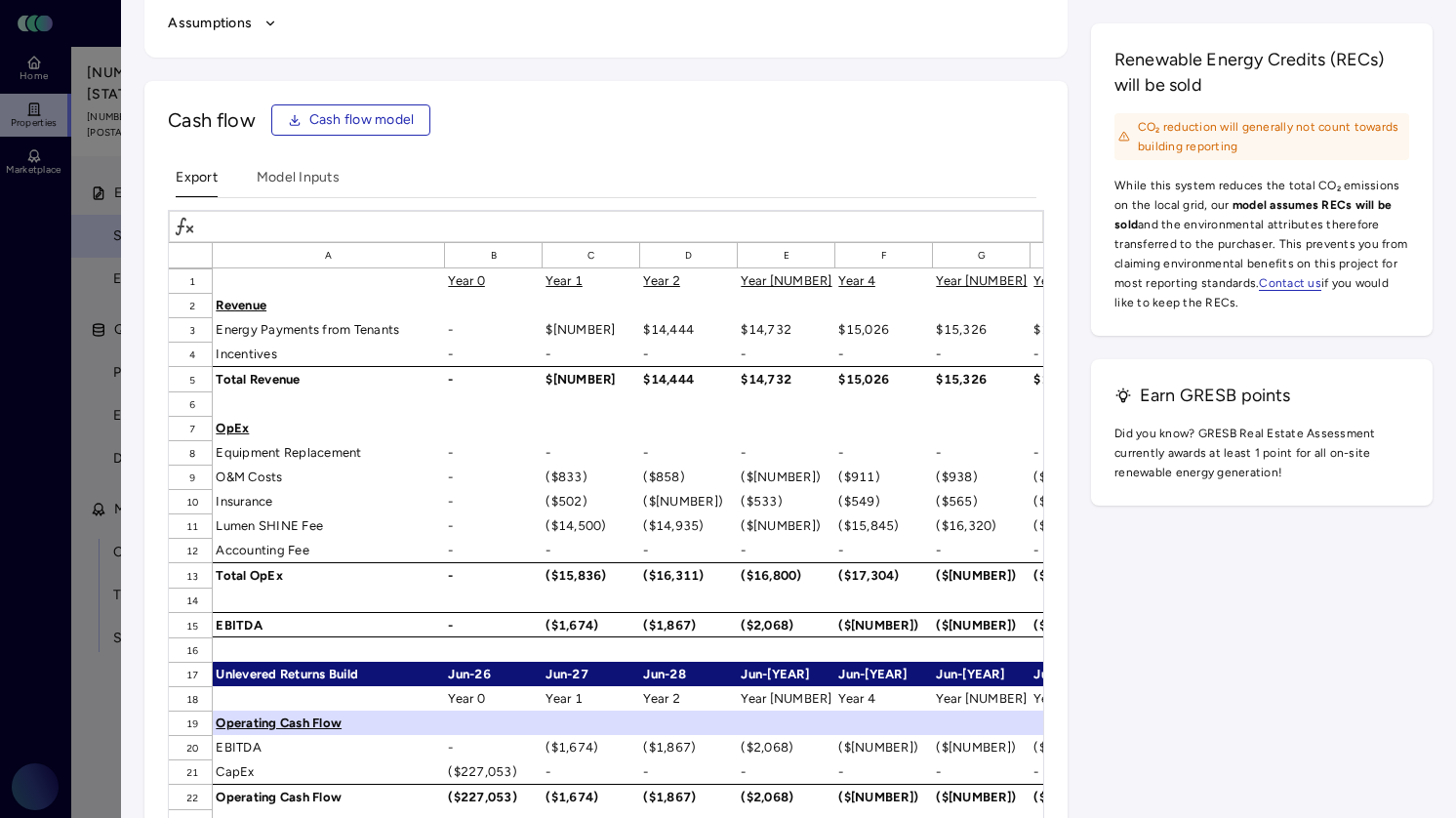 scroll, scrollTop: 3131, scrollLeft: 0, axis: vertical 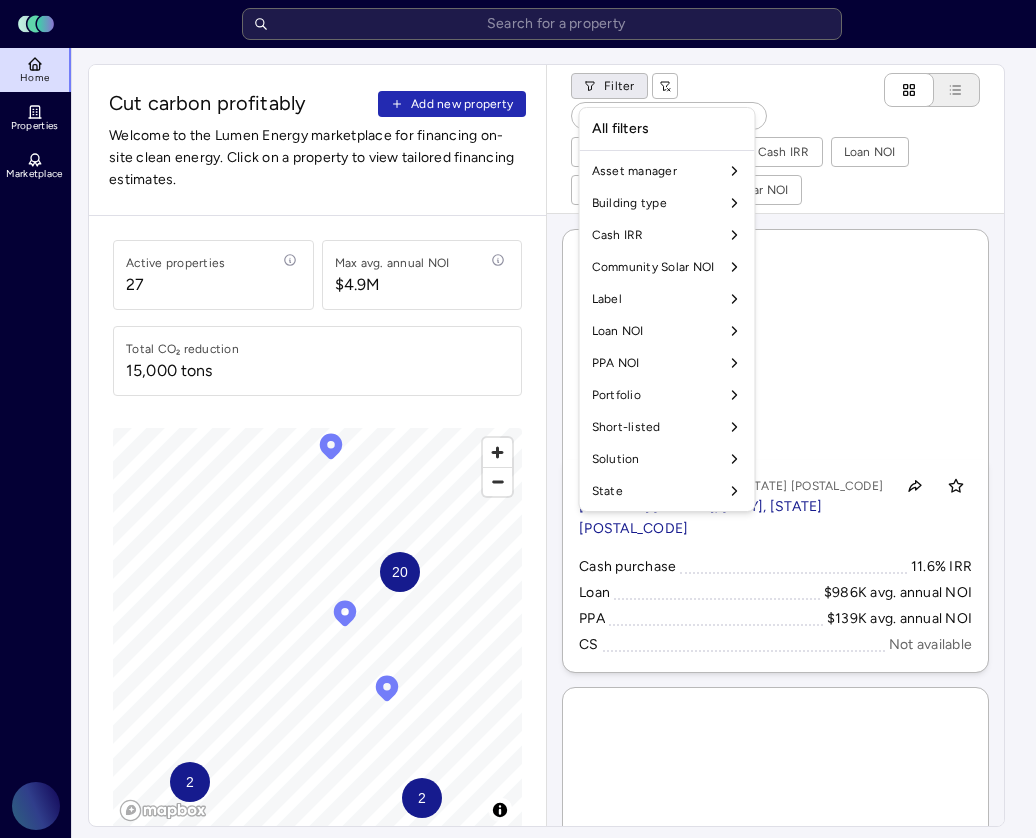 click on "Toggle Sidebar Lumen Energy Logo Home Properties Marketplace Gravity Climate Akshai Baskaran Cut carbon profitably Add new property Welcome to the Lumen Energy marketplace for financing on-site clean energy. Click on a property to view tailored financing estimates. Active properties 27 Max avg. annual NOI $4.9M Total CO₂ reduction 15,000 tons 20 2 2 © Mapbox   © OpenStreetMap   Improve this map Filter Building type Label Cash IRR Loan NOI PPA NOI Community Solar NOI 3100 Van Slyke Rd, Flint, MI 48507 3100 Van Slyke Rd, Flint, MI 48507 Cash purchase 11.6% IRR Loan $986K avg. annual NOI PPA $139K avg. annual NOI CS Not available 4420 Davison Rd, Burton, MI 48509 4420 Davison Rd, Burton, MI 48509 Cash purchase 11.3% IRR Loan $576K avg. annual NOI PPA $65K avg. annual NOI CS Not available 6200 Grand Pointe Blvd, Grand Blanc, MI 48439 6200 Grand Pointe Blvd, Grand Blanc, MI 48439 Cash purchase 11.2% IRR Loan $189K avg. annual NOI PPA $23K avg. annual NOI CS Not available Cash purchase 10.4% IRR Loan" at bounding box center [518, 922] 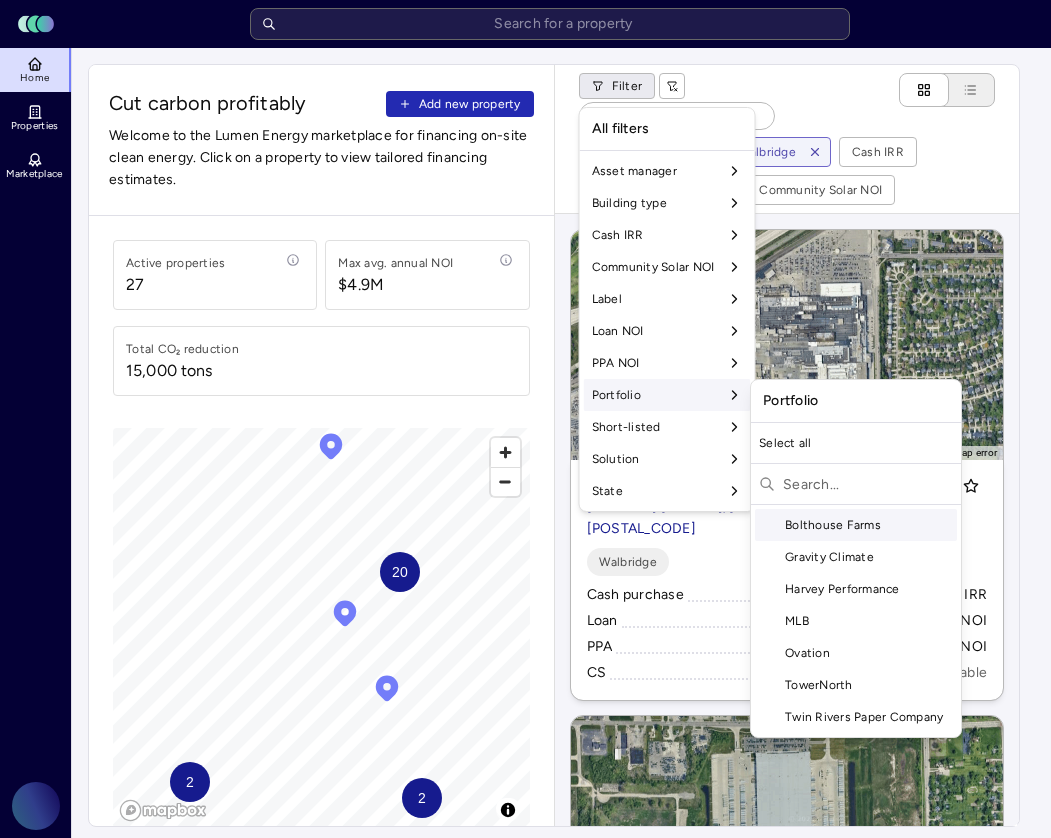 click at bounding box center (868, 484) 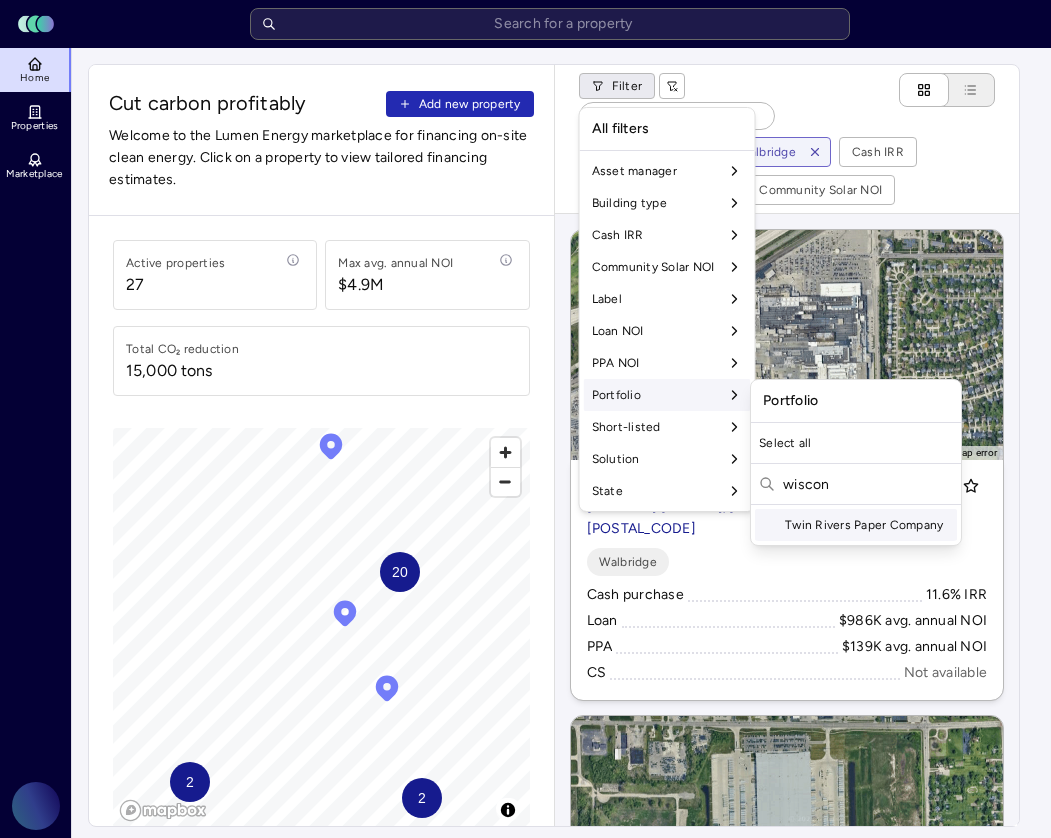click on "wiscon" at bounding box center (868, 484) 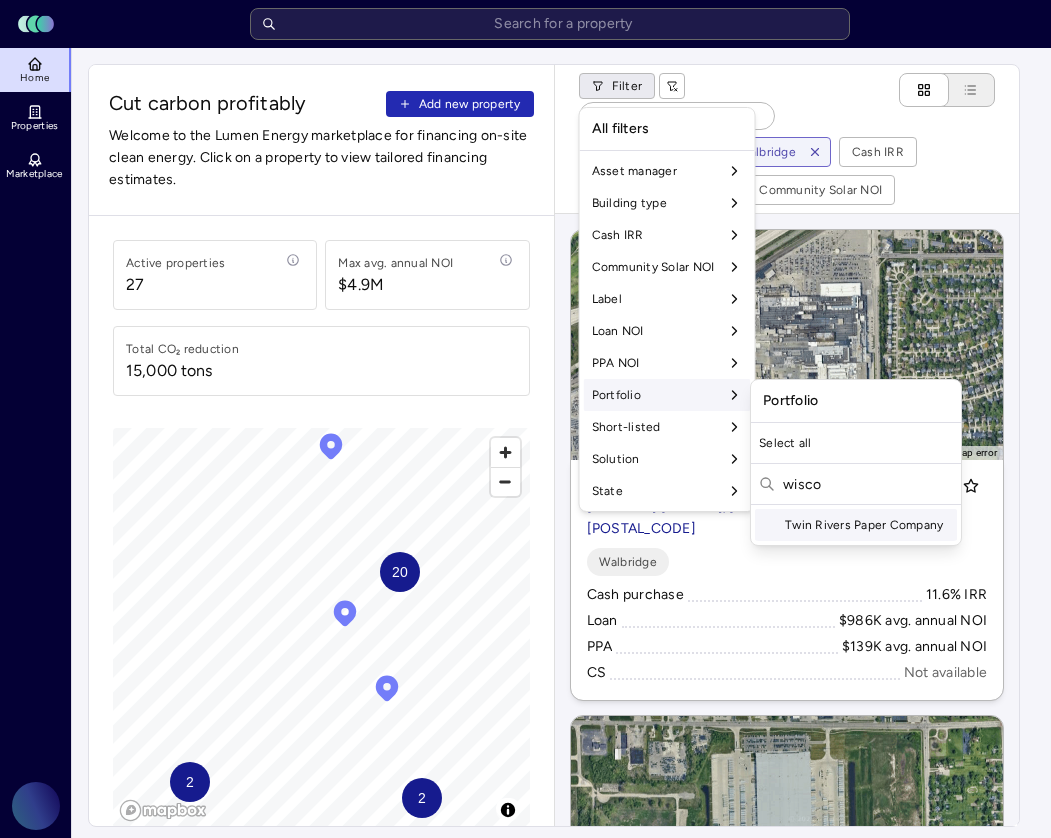 type on "wiscon" 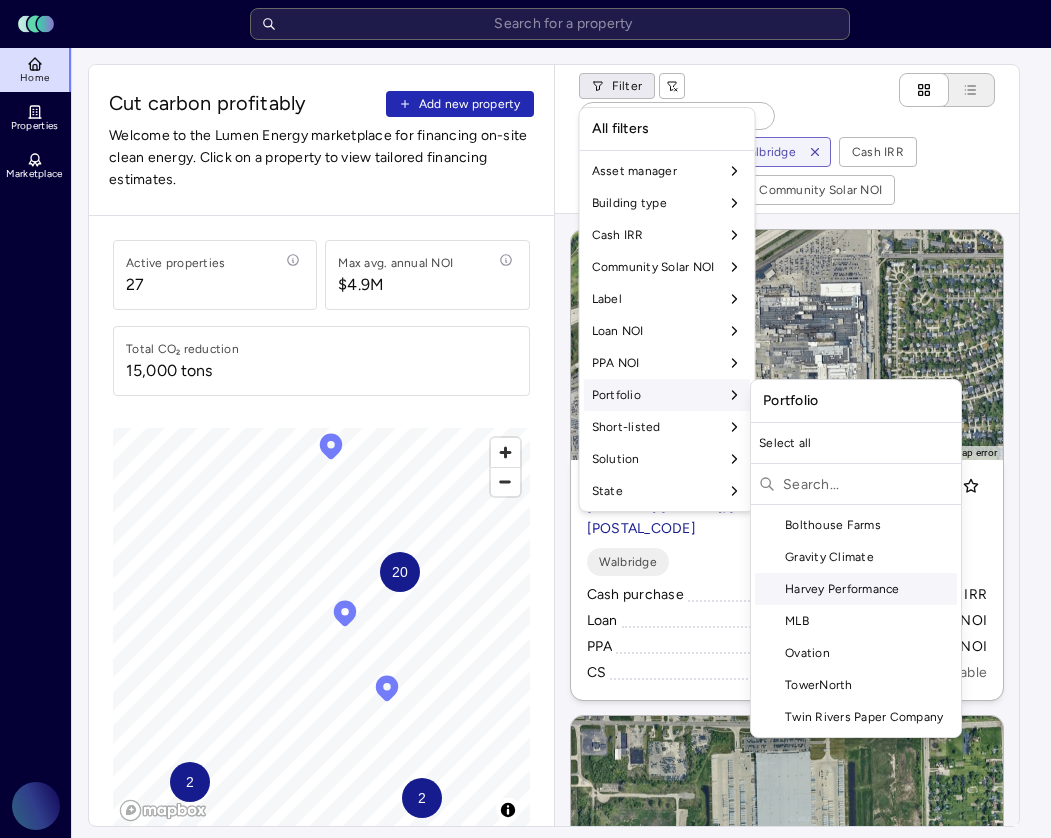 type 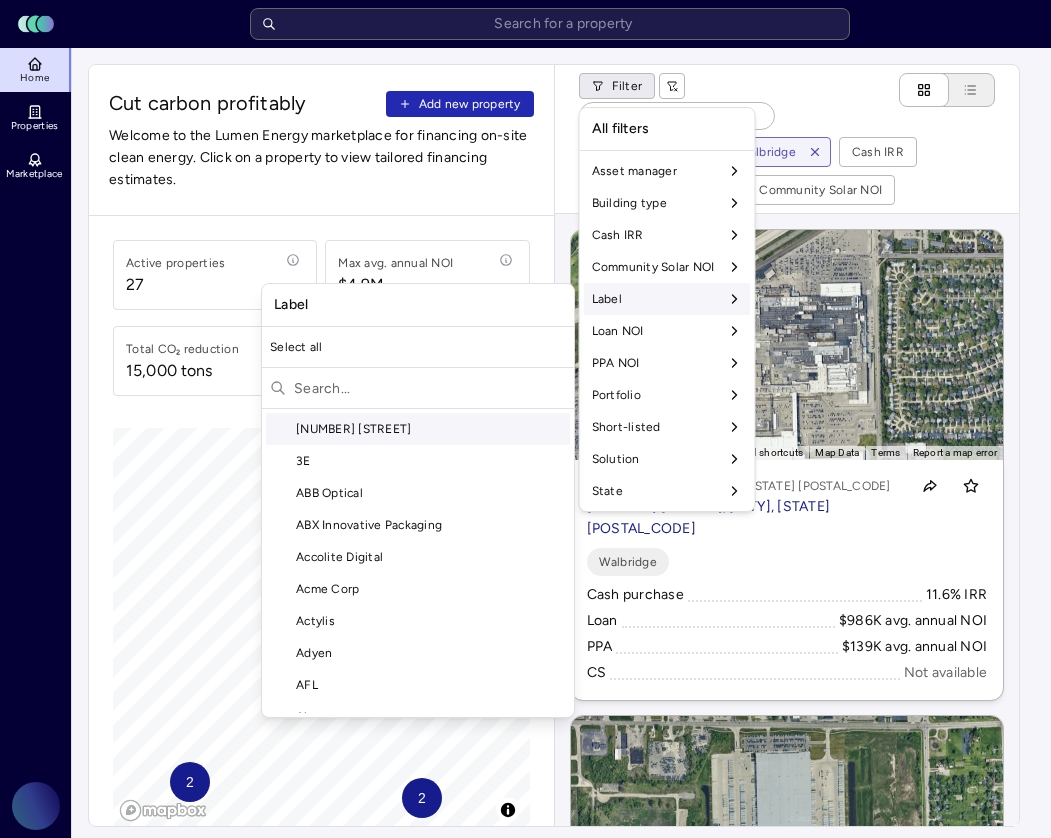 click on "Label" at bounding box center (667, 299) 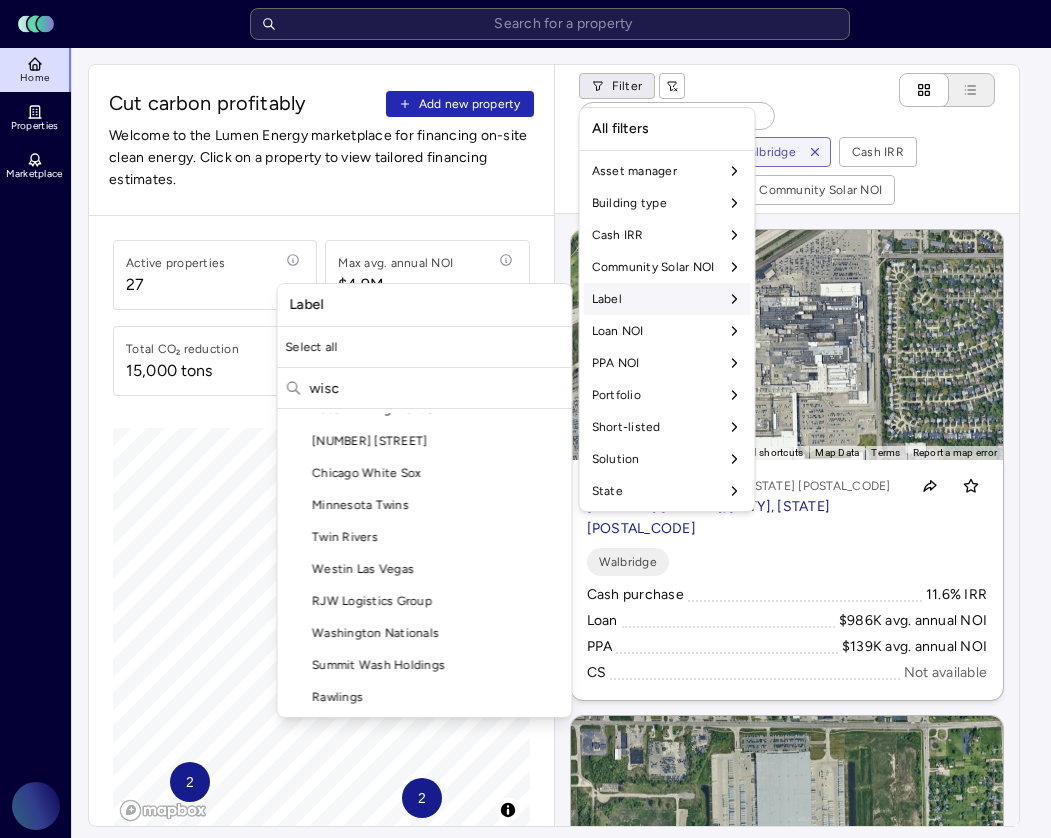 scroll, scrollTop: 0, scrollLeft: 0, axis: both 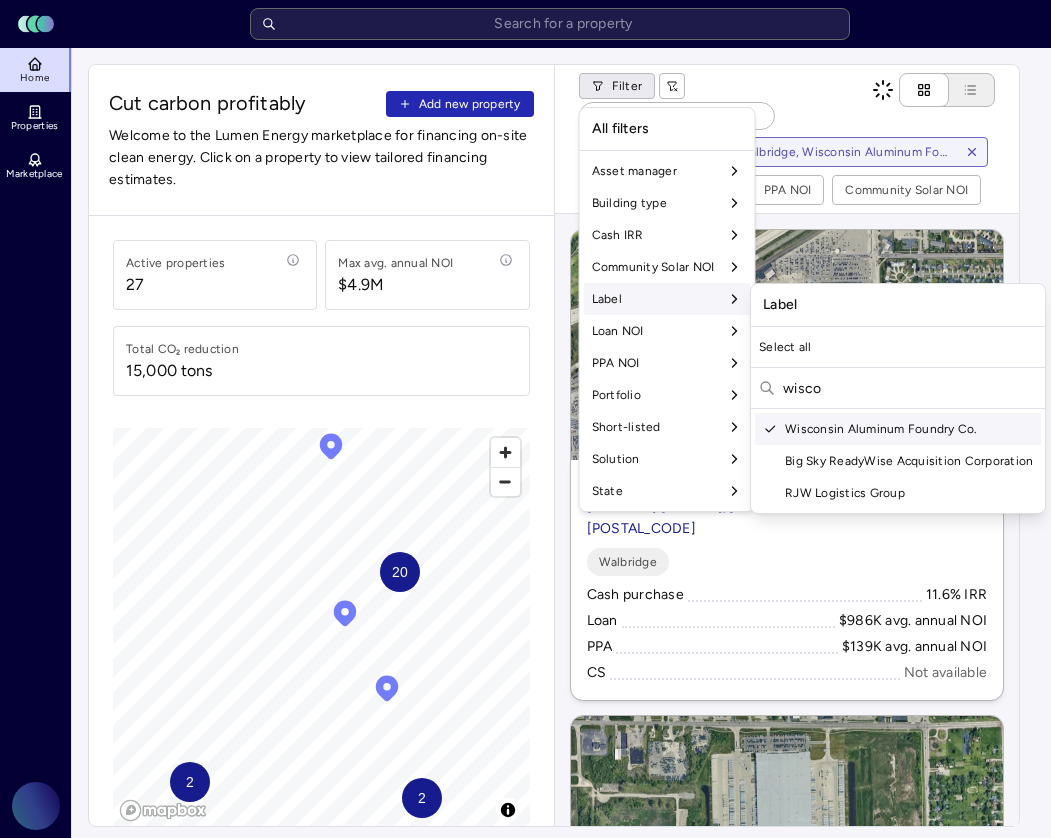 type on "wisco" 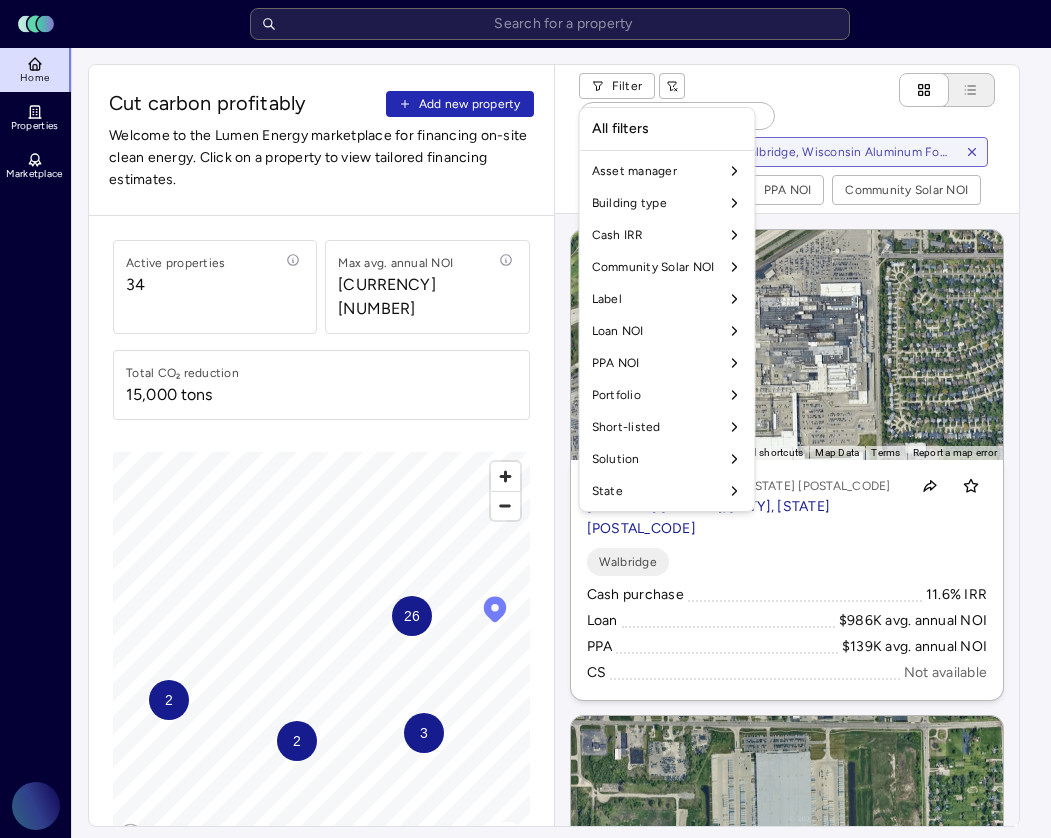 click on "Toggle Sidebar Lumen Energy Logo Home Properties Marketplace Gravity Climate Akshai Baskaran Cut carbon profitably Add new property Welcome to the Lumen Energy marketplace for financing on-site clean energy. Click on a property to view tailored financing estimates. Active properties 34 Max avg. annual NOI $5.03M Total CO₂ reduction 15,000 tons 2 26 2 3 © Mapbox   © OpenStreetMap   Improve this map Filter Building type Label: Walbridge, Wisconsin Aluminum Foundry Co. Cash IRR Loan NOI PPA NOI Community Solar NOI ← Move left → Move right ↑ Move up ↓ Move down + Zoom in - Zoom out Home Jump left by 75% End Jump right by 75% Page Up Jump up by 75% Page Down Jump down by 75% To activate drag with keyboard, press Alt + Enter. Once in keyboard drag state, use the arrow keys to move the marker. To complete the drag, press the Enter key. To cancel, press Escape. Keyboard shortcuts Map Data Imagery ©2025 Airbus, CNES / Airbus, Maxar Technologies 200 m  Terms Report a map error Walbridge Loan PPA" at bounding box center [525, 922] 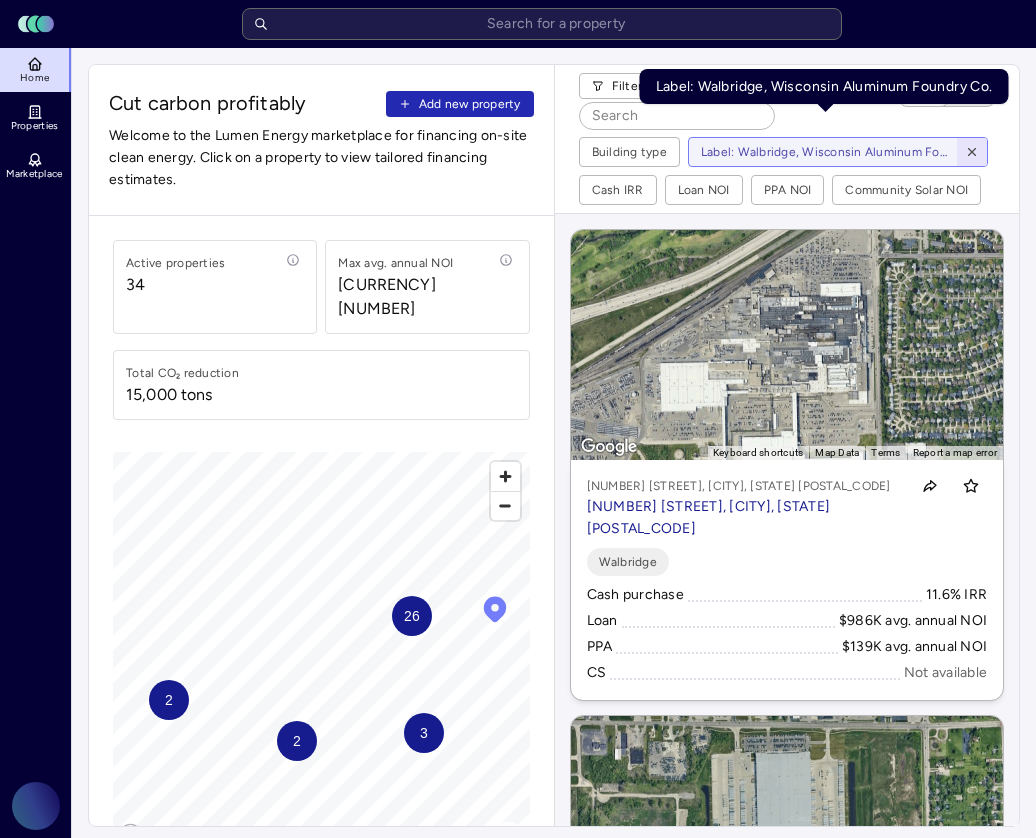 click at bounding box center (972, 152) 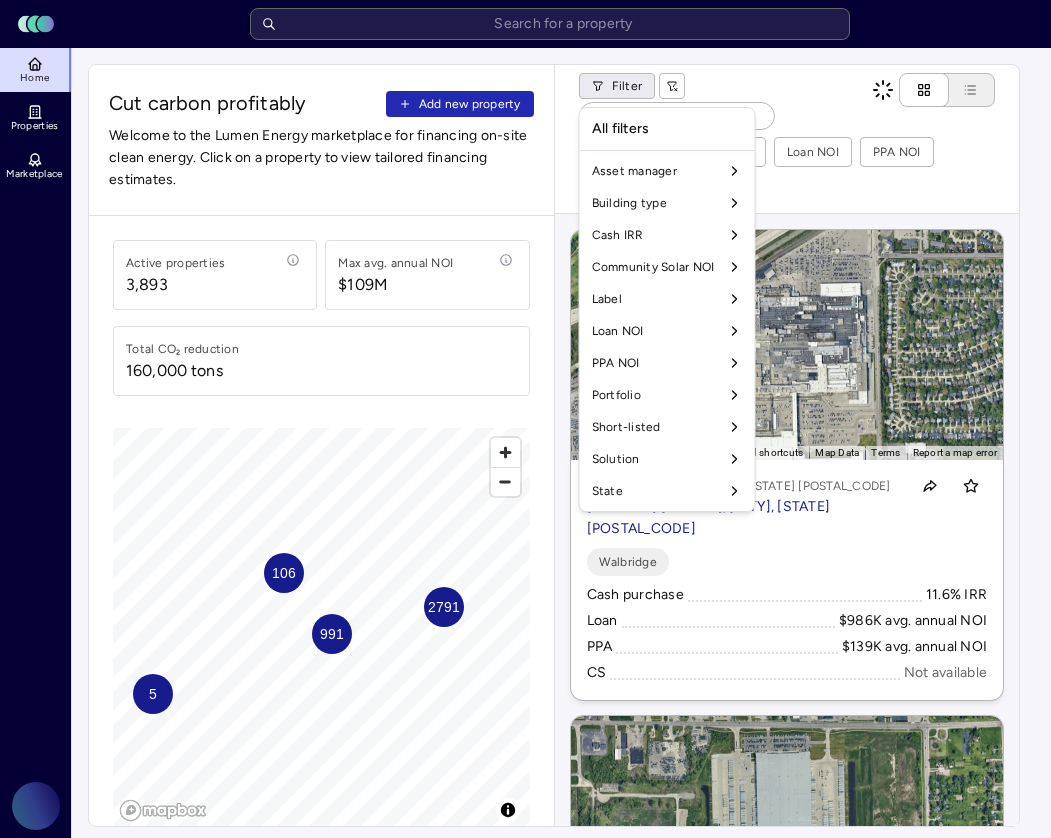 click on "Toggle Sidebar Lumen Energy Logo Home Properties Marketplace Gravity Climate Akshai Baskaran Cut carbon profitably Add new property Welcome to the Lumen Energy marketplace for financing on-site clean energy. Click on a property to view tailored financing estimates. Active properties 3,893 Max avg. annual NOI $109M Total CO₂ reduction 160,000 tons 106 2791 991 5 © Mapbox   © OpenStreetMap   Improve this map Filter Building type Cash IRR Loan NOI PPA NOI Community Solar NOI ← Move left → Move right ↑ Move up ↓ Move down + Zoom in - Zoom out Home Jump left by 75% End Jump right by 75% Page Up Jump up by 75% Page Down Jump down by 75% To activate drag with keyboard, press Alt + Enter. Once in keyboard drag state, use the arrow keys to move the marker. To complete the drag, press the Enter key. To cancel, press Escape. Keyboard shortcuts Map Data Imagery ©2025 Airbus, CNES / Airbus, Maxar Technologies Imagery ©2025 Airbus, CNES / Airbus, Maxar Technologies 200 m  Terms Report a map error +" at bounding box center [525, 922] 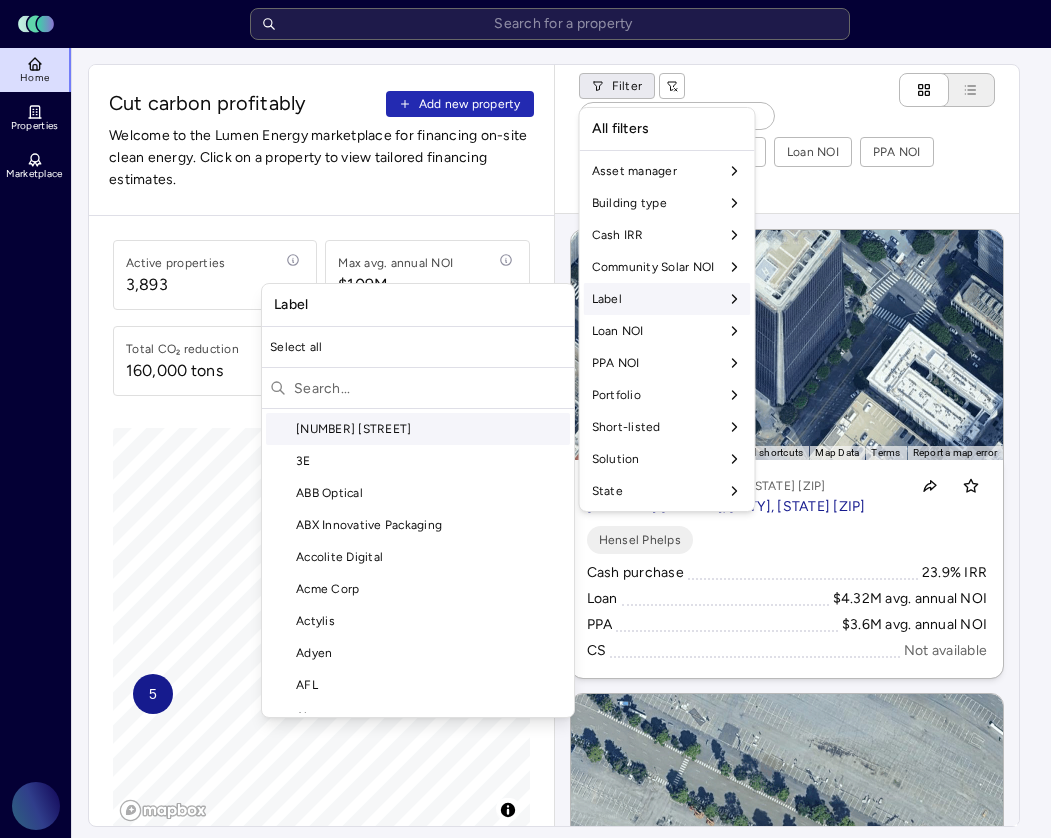click at bounding box center (430, 388) 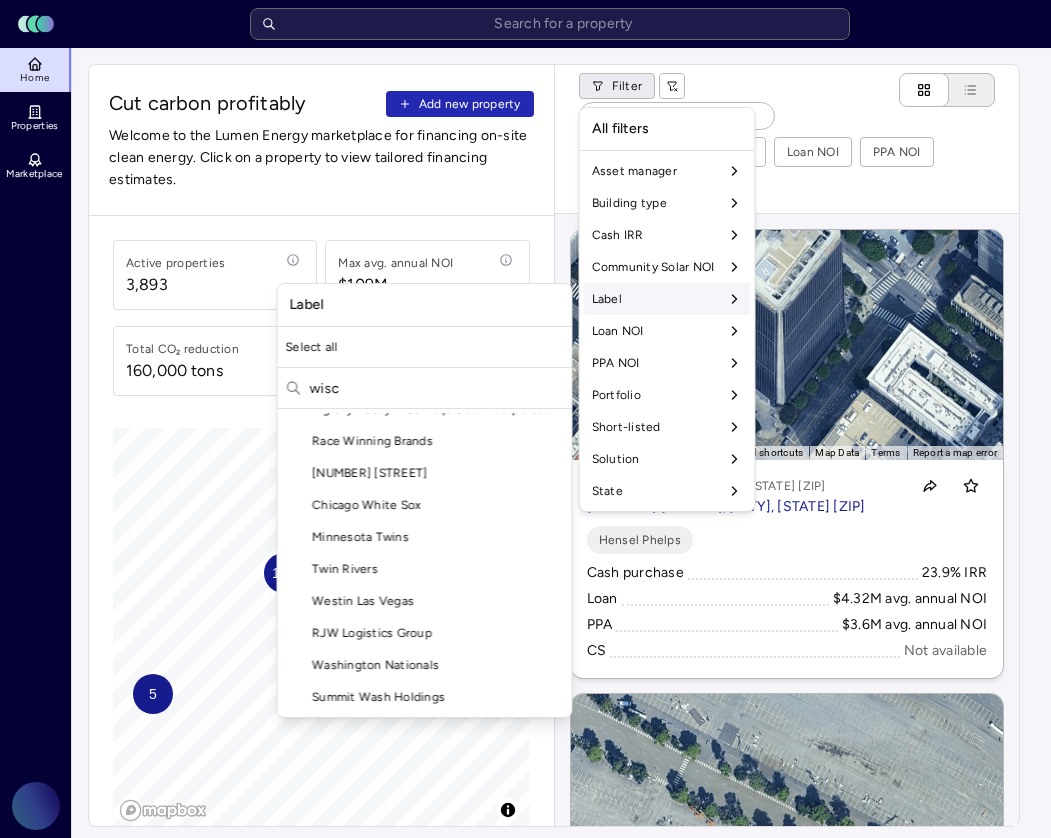 scroll, scrollTop: 0, scrollLeft: 0, axis: both 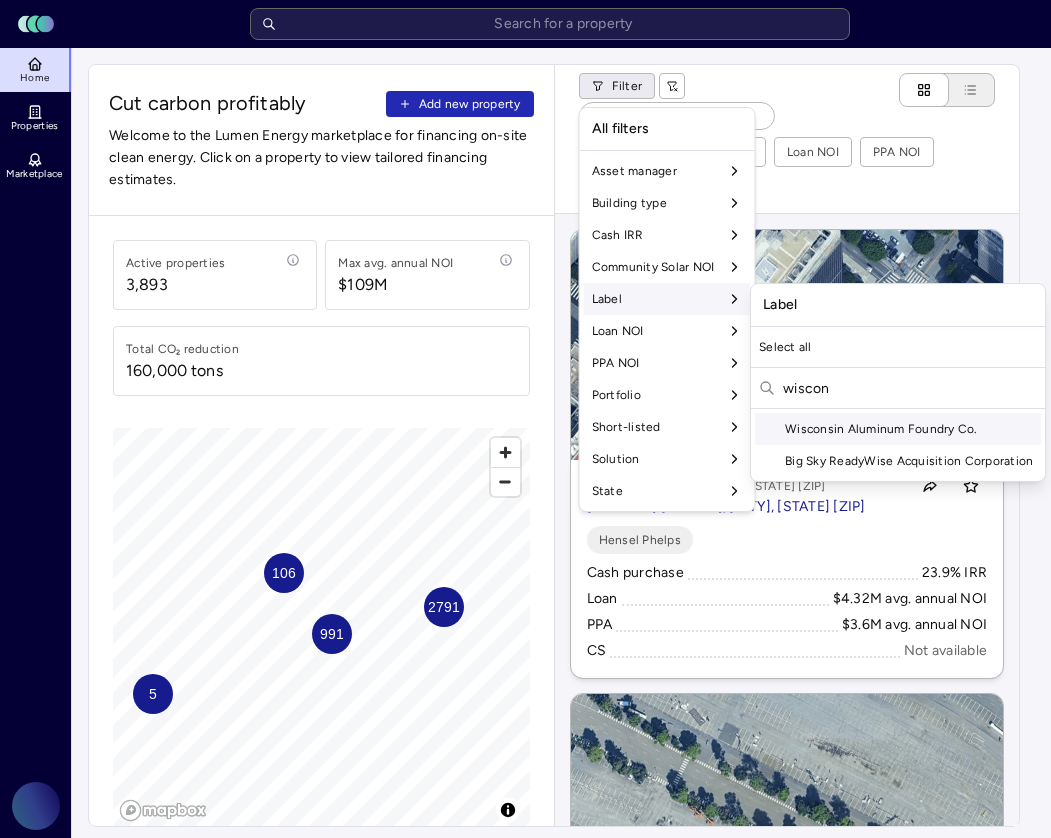 type on "wiscon" 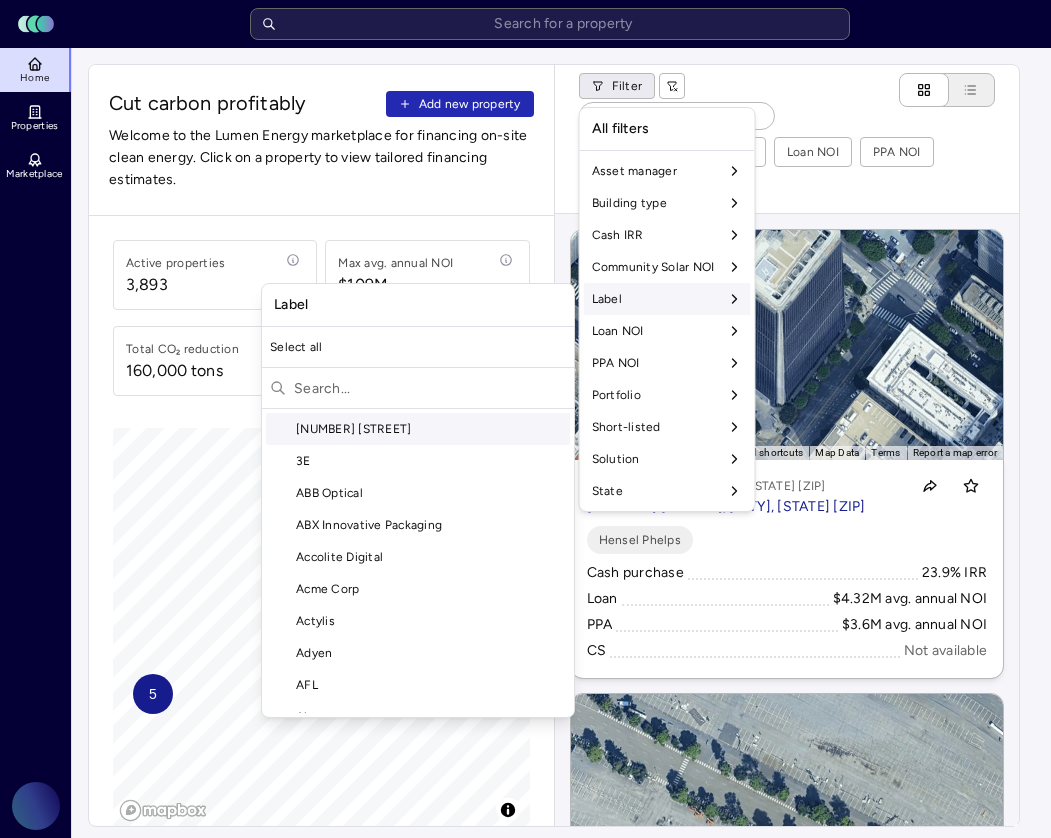 click at bounding box center [430, 388] 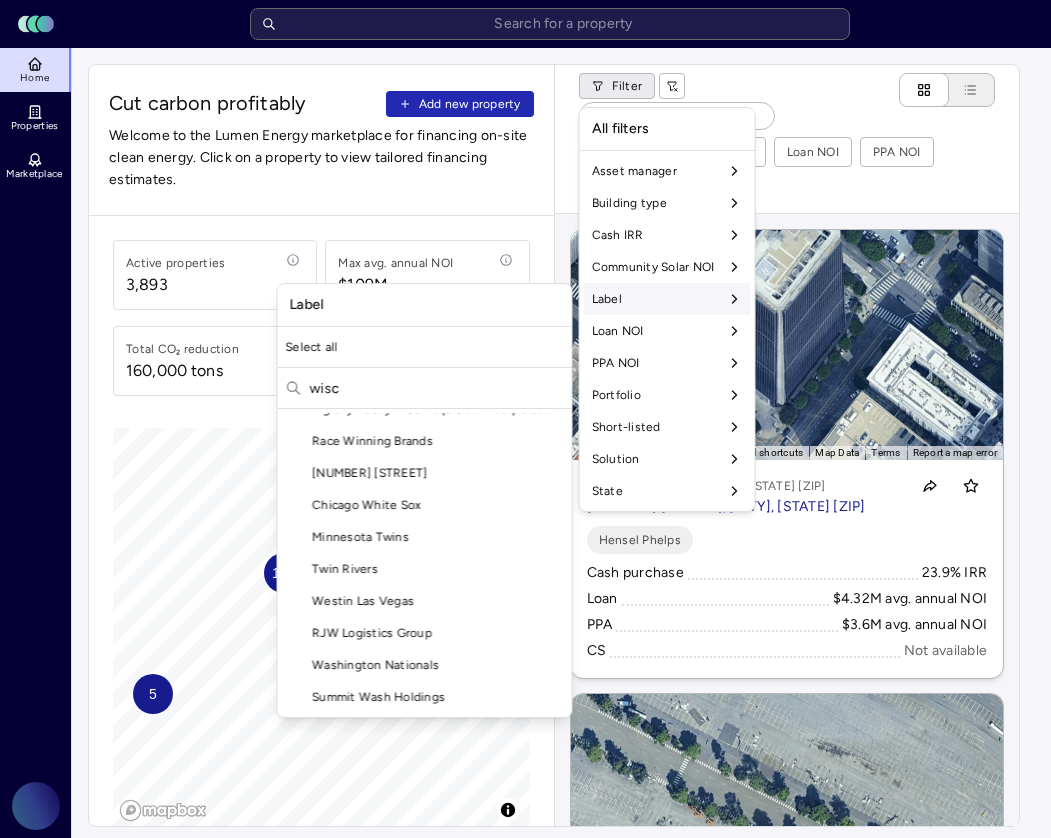 scroll, scrollTop: 0, scrollLeft: 0, axis: both 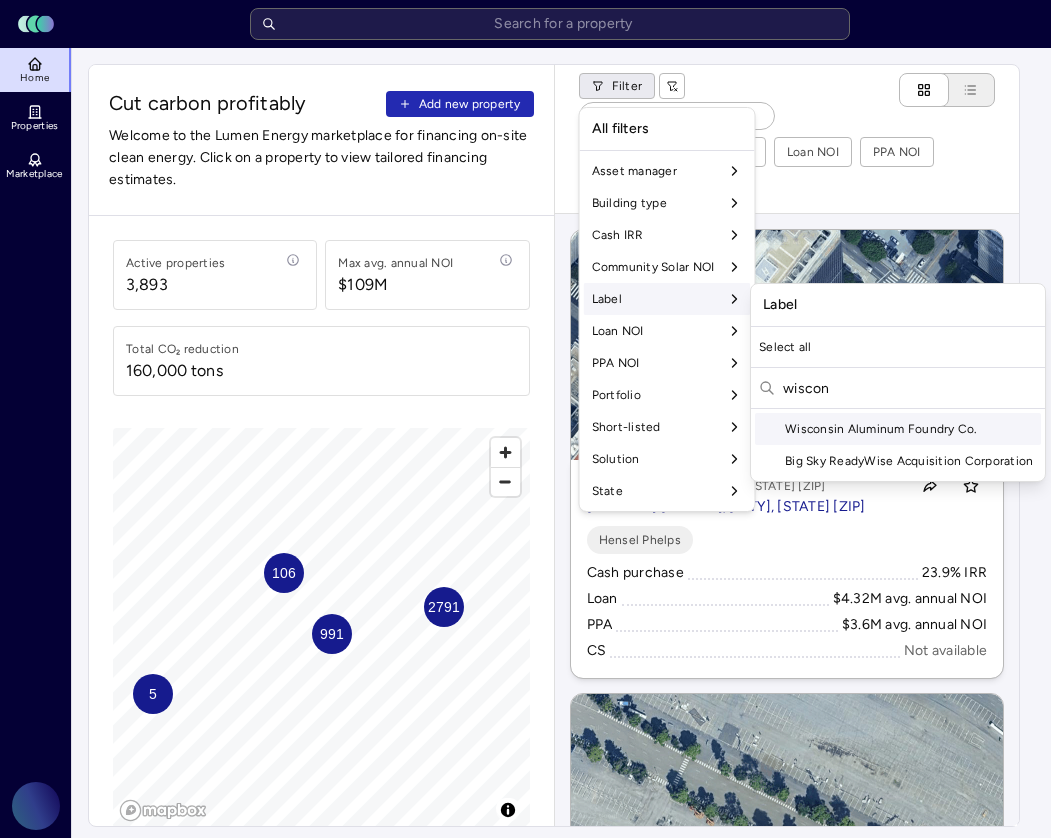 type on "wiscon" 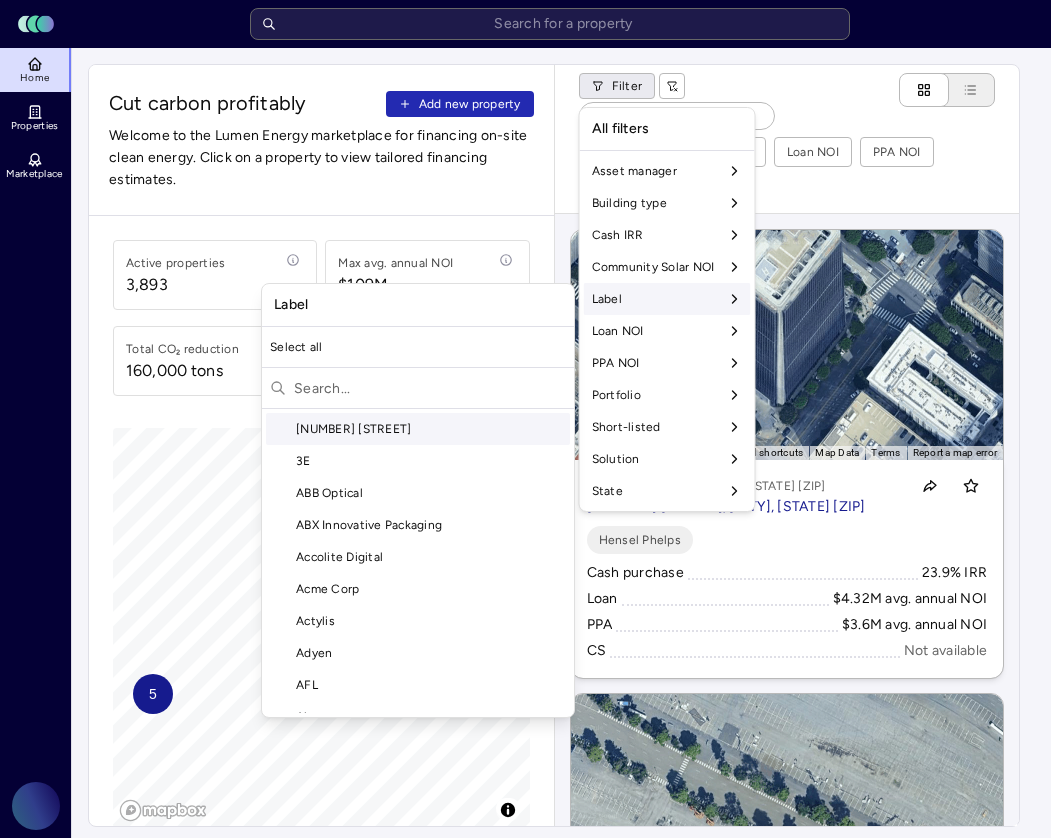 click at bounding box center [430, 388] 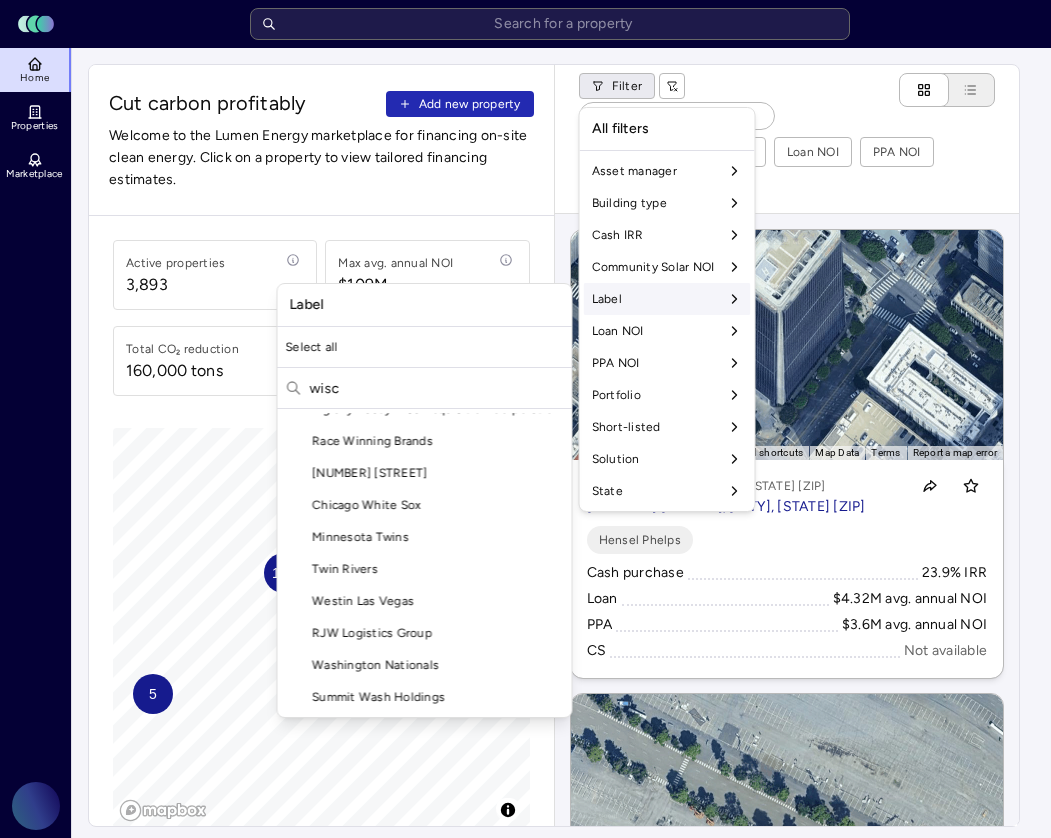 scroll, scrollTop: 0, scrollLeft: 0, axis: both 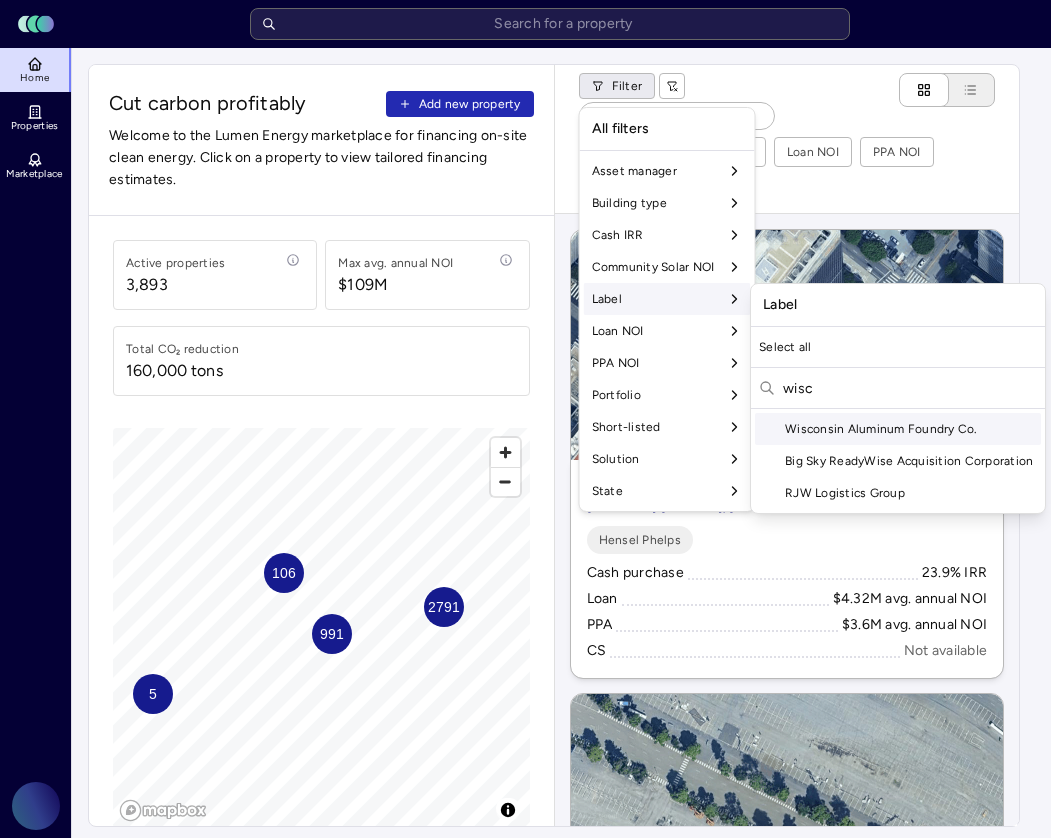 type on "wisc" 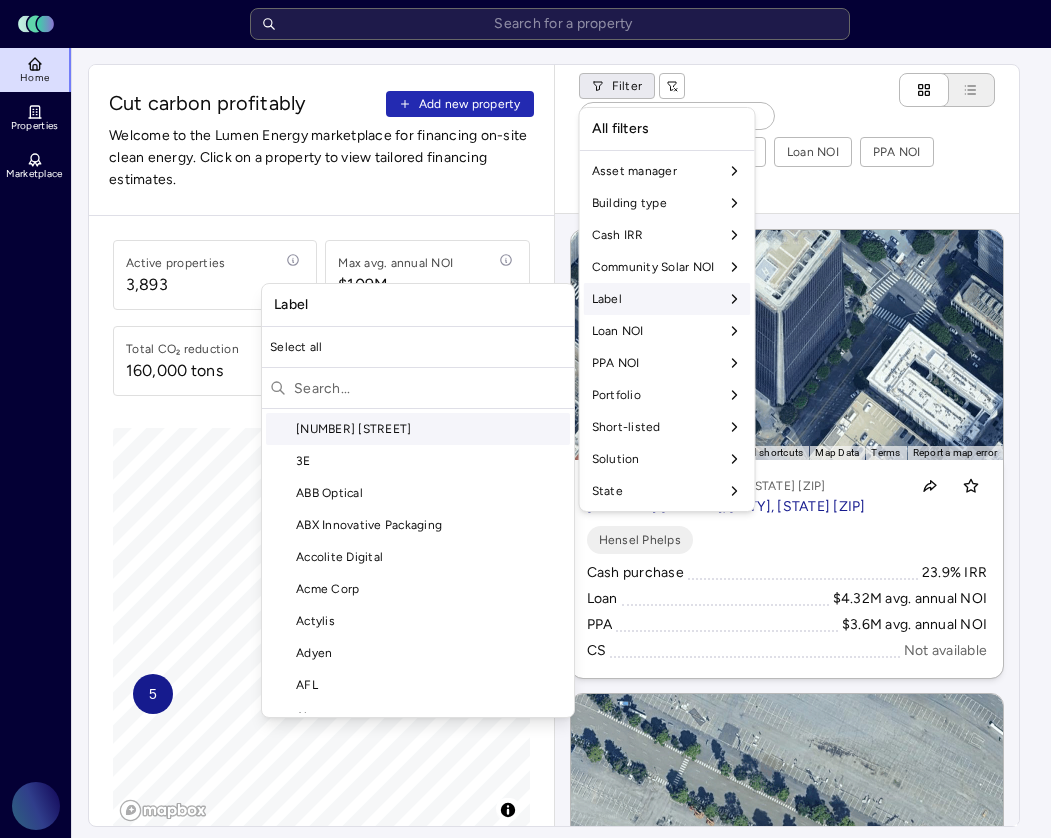click at bounding box center [430, 388] 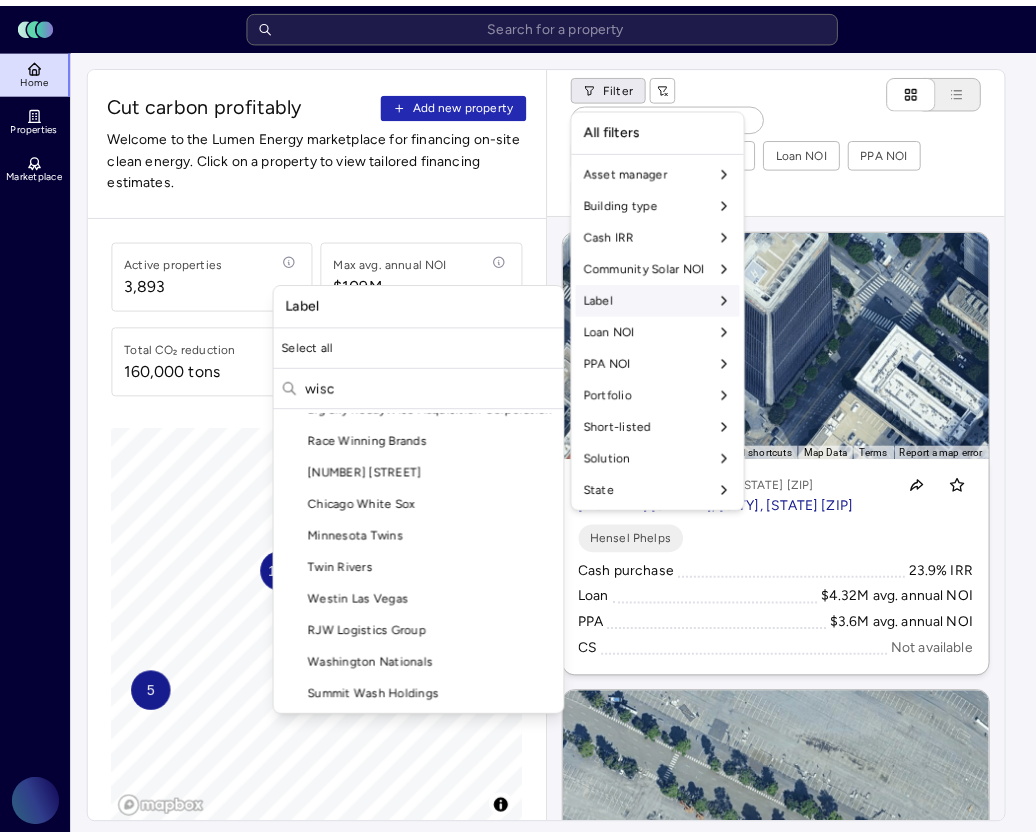scroll, scrollTop: 0, scrollLeft: 0, axis: both 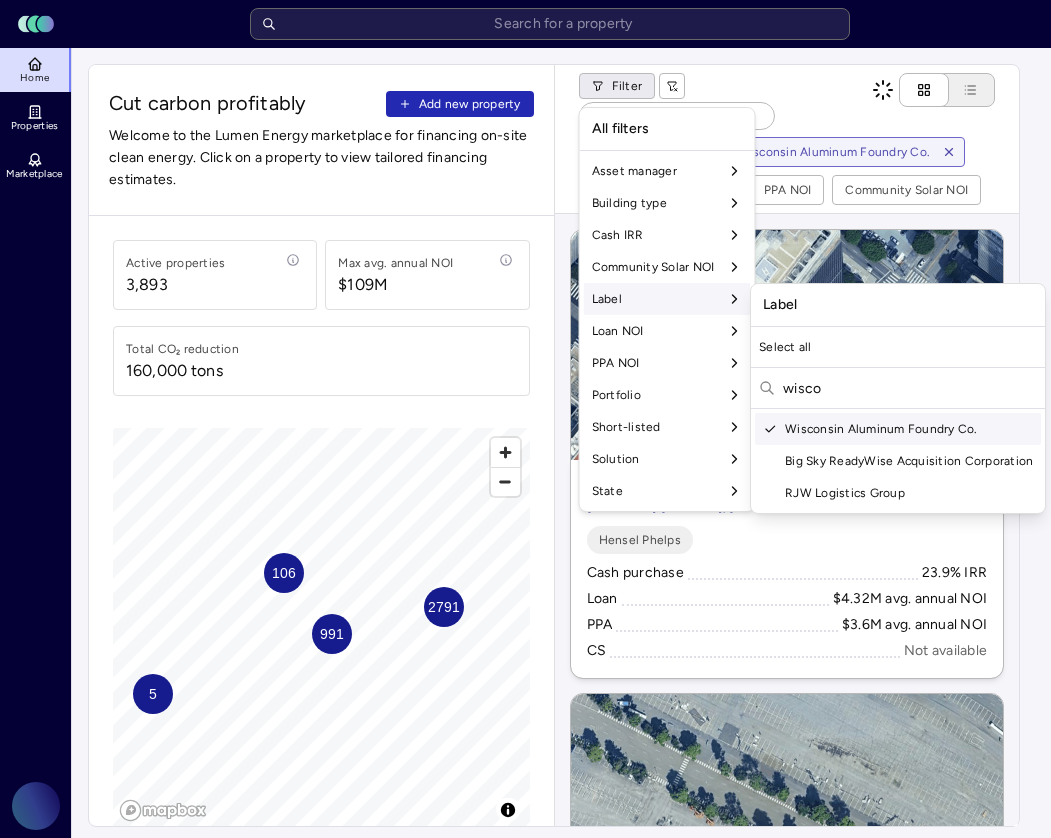 type on "wisco" 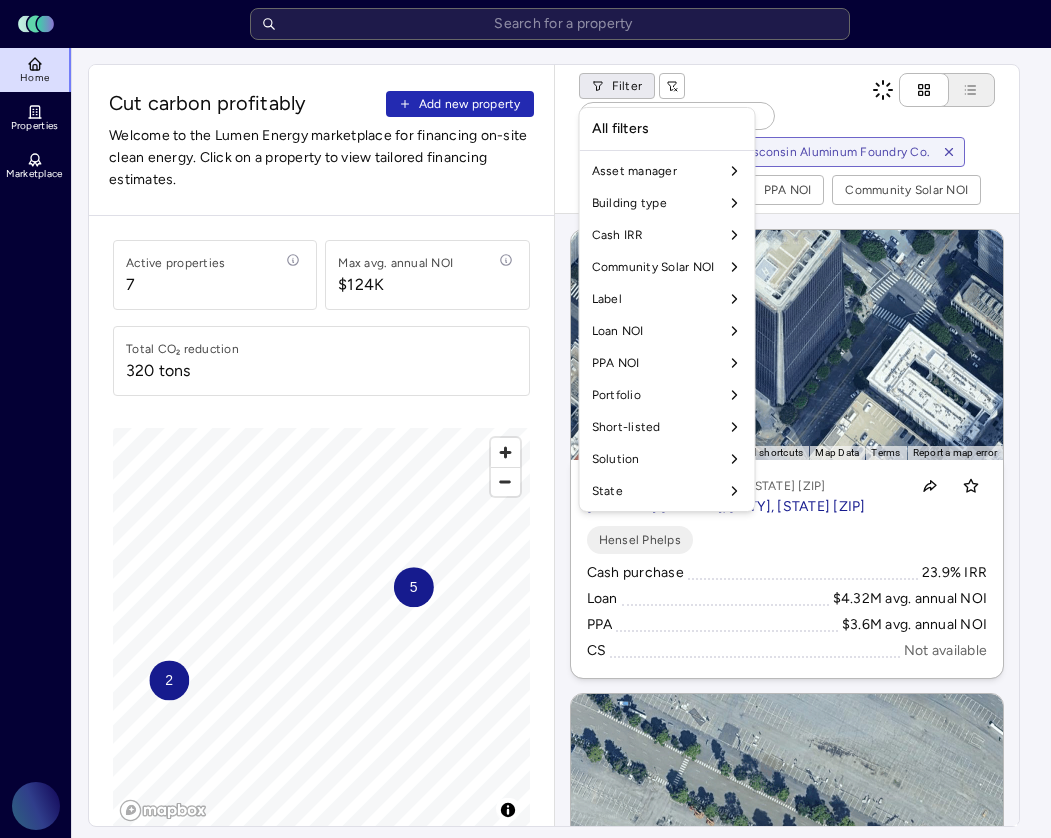 click on "Toggle Sidebar Lumen Energy Logo Home Properties Marketplace Gravity Climate Akshai Baskaran Cut carbon profitably Add new property Welcome to the Lumen Energy marketplace for financing on-site clean energy. Click on a property to view tailored financing estimates. Active properties 7 Max avg. annual NOI $124K Total CO₂ reduction 320 tons 5 2 © Mapbox   © OpenStreetMap   Improve this map Filter Building type Label: Wisconsin Aluminum Foundry Co. Cash IRR Loan NOI PPA NOI Community Solar NOI ← Move left → Move right ↑ Move up ↓ Move down + Zoom in - Zoom out Home Jump left by 75% End Jump right by 75% Page Up Jump up by 75% Page Down Jump down by 75% To activate drag with keyboard, press Alt + Enter. Once in keyboard drag state, use the arrow keys to move the marker. To complete the drag, press the Enter key. To cancel, press Escape. Keyboard shortcuts Map Data Imagery ©2025 Airbus, Maxar Technologies Imagery ©2025 Airbus, Maxar Technologies 20 m  Terms Report a map error Hensel Phelps" at bounding box center [525, 922] 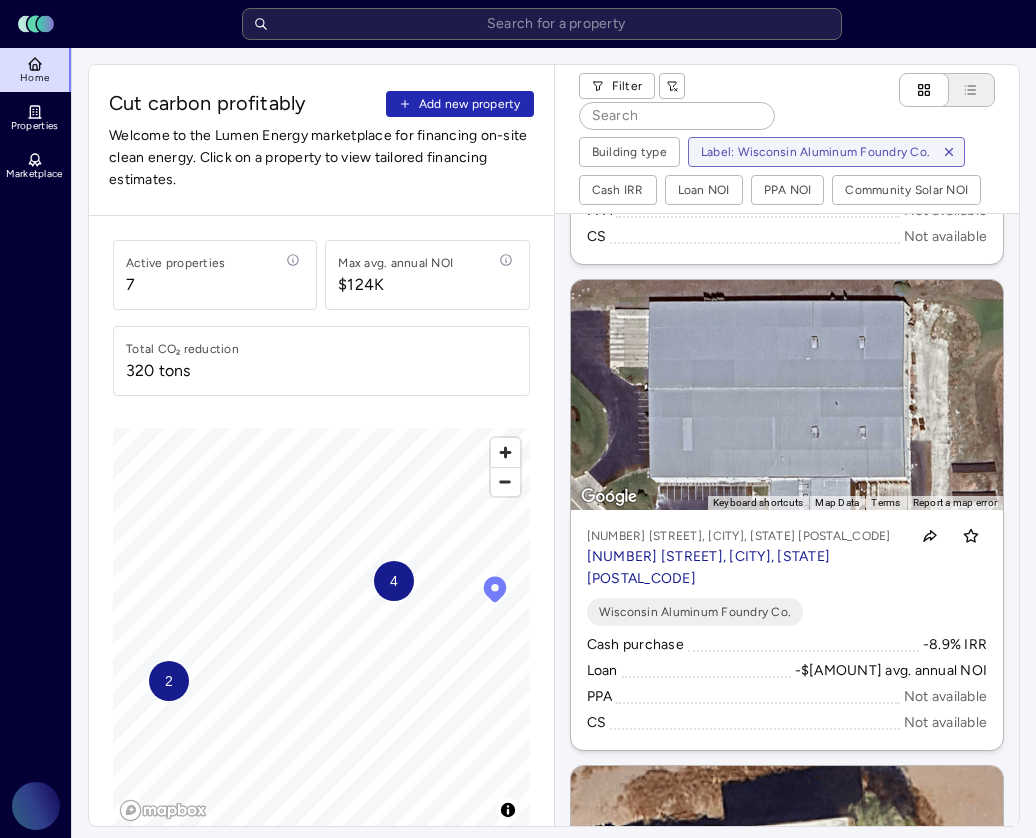 scroll, scrollTop: 2680, scrollLeft: 0, axis: vertical 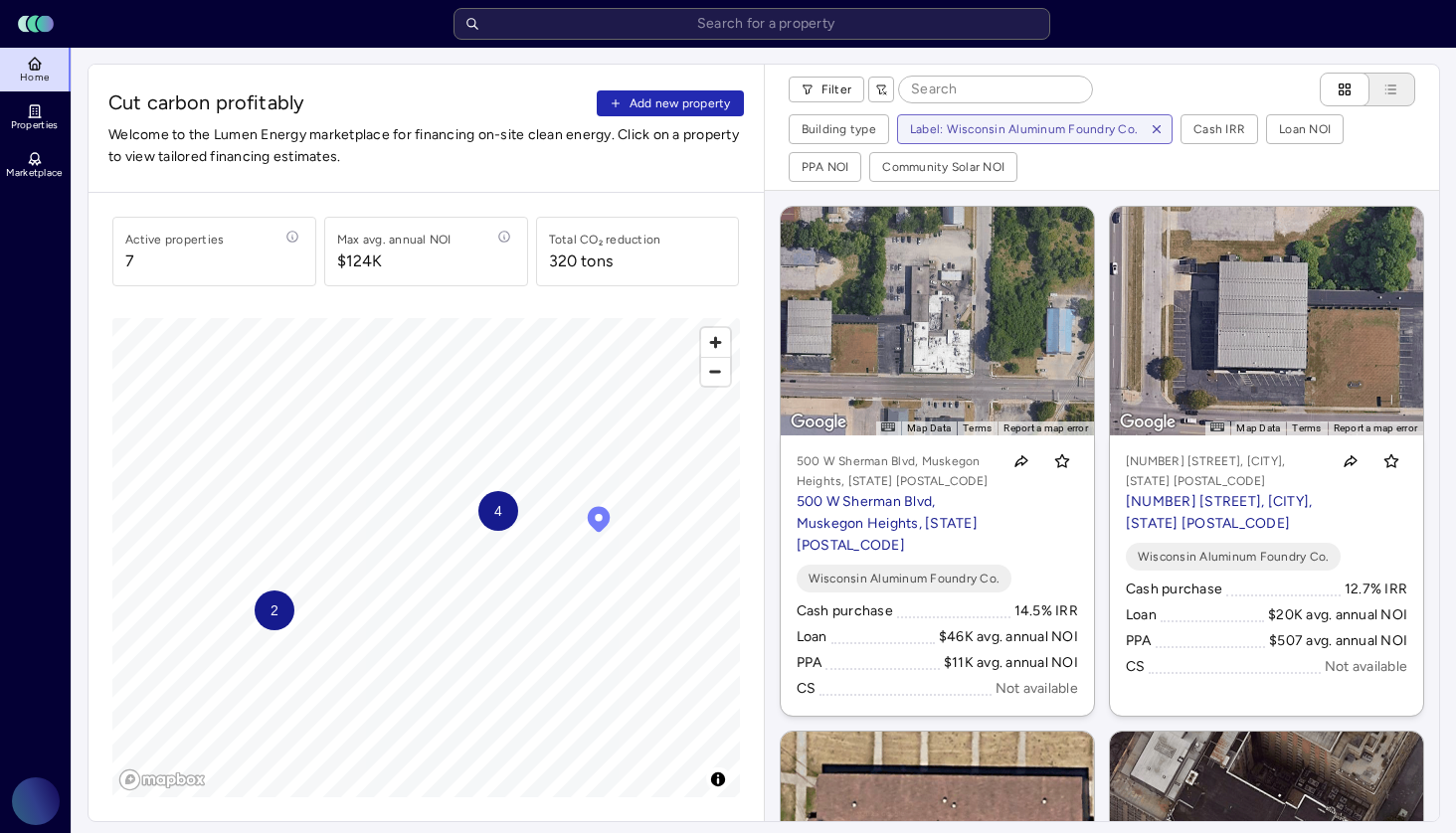 type 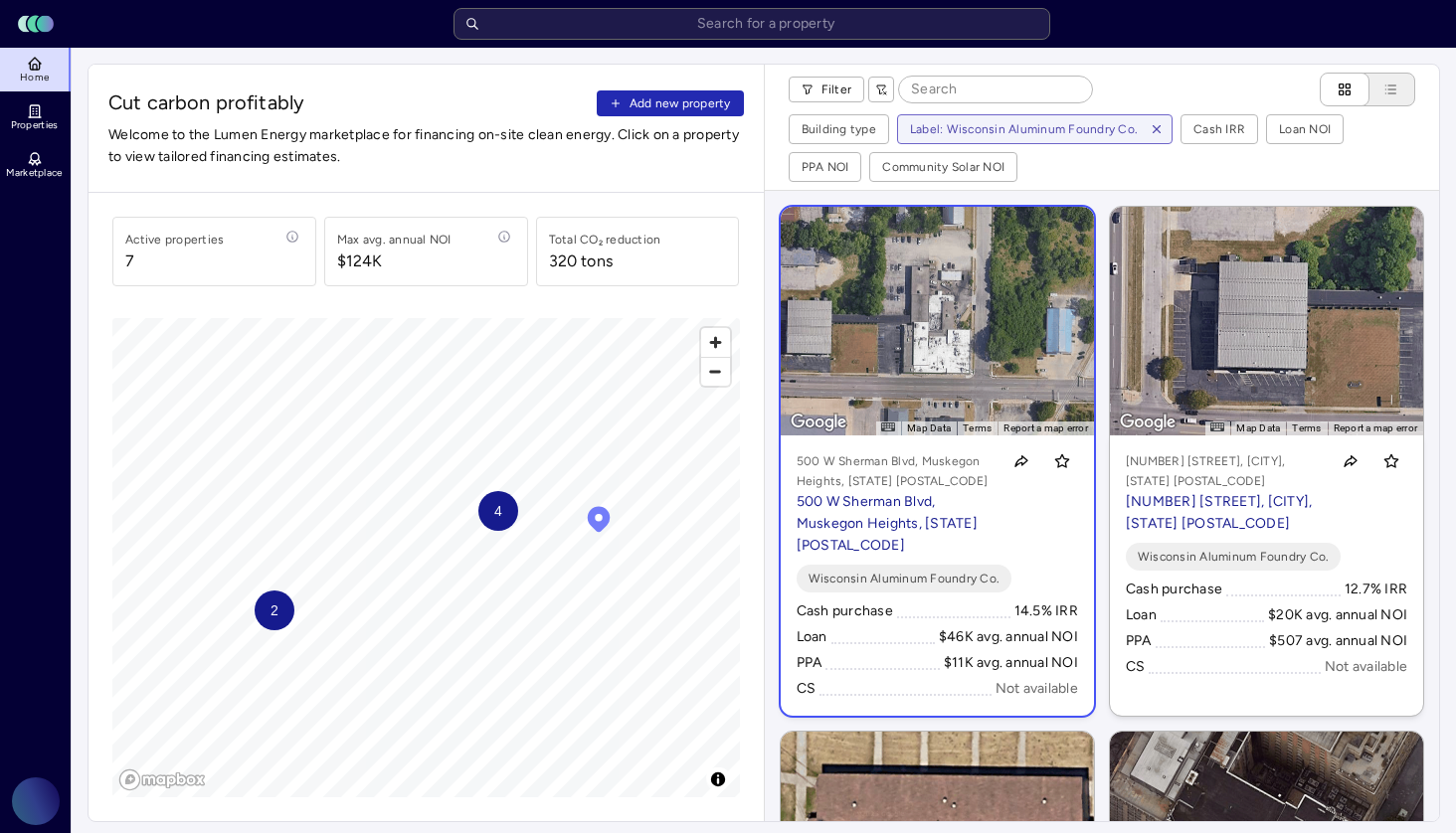 click on "500 W Sherman Blvd, Muskegon Heights, MI 49444 500 W Sherman Blvd, Muskegon Heights, MI 49444" at bounding box center (937, 504) 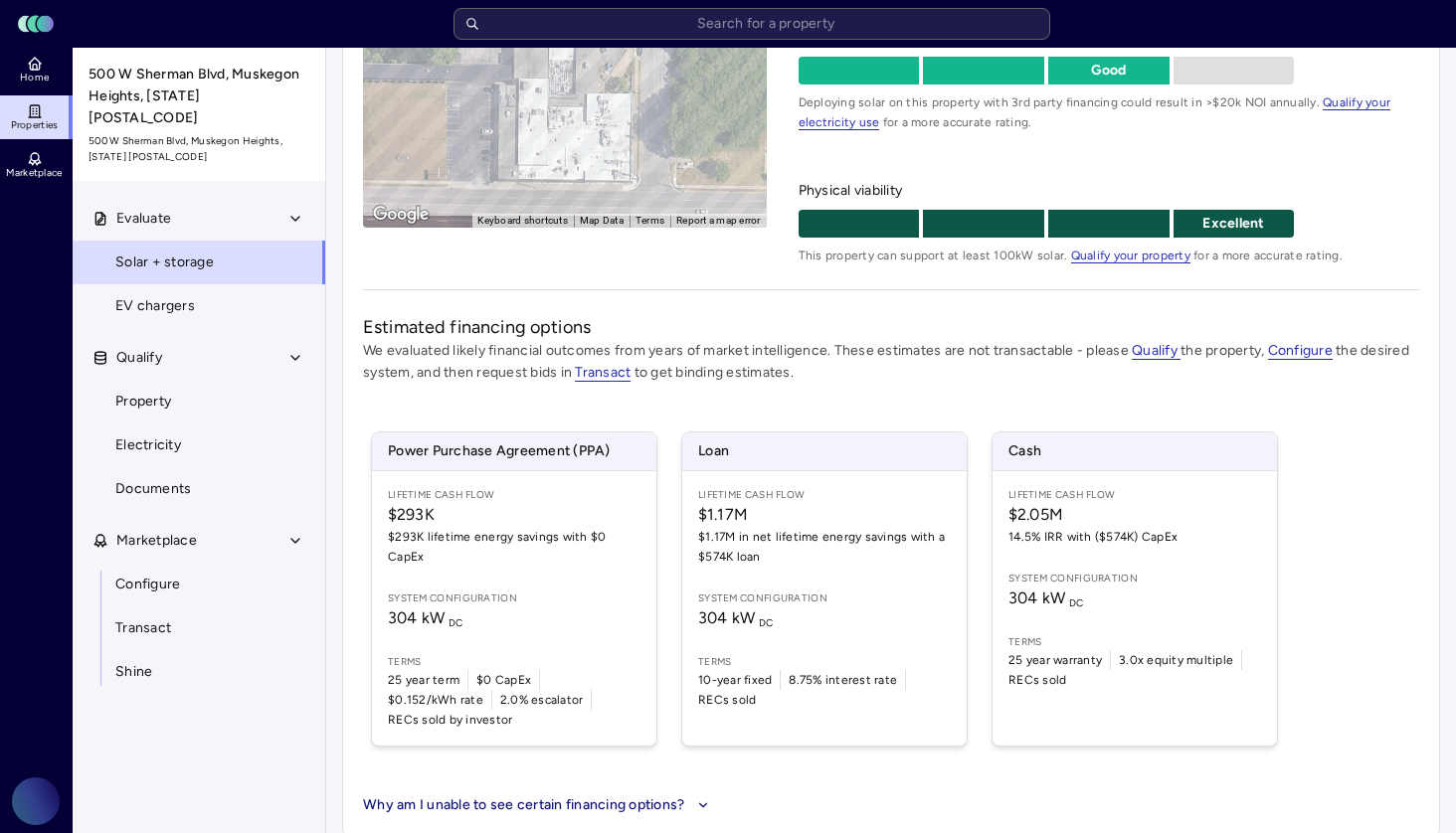 scroll, scrollTop: 289, scrollLeft: 0, axis: vertical 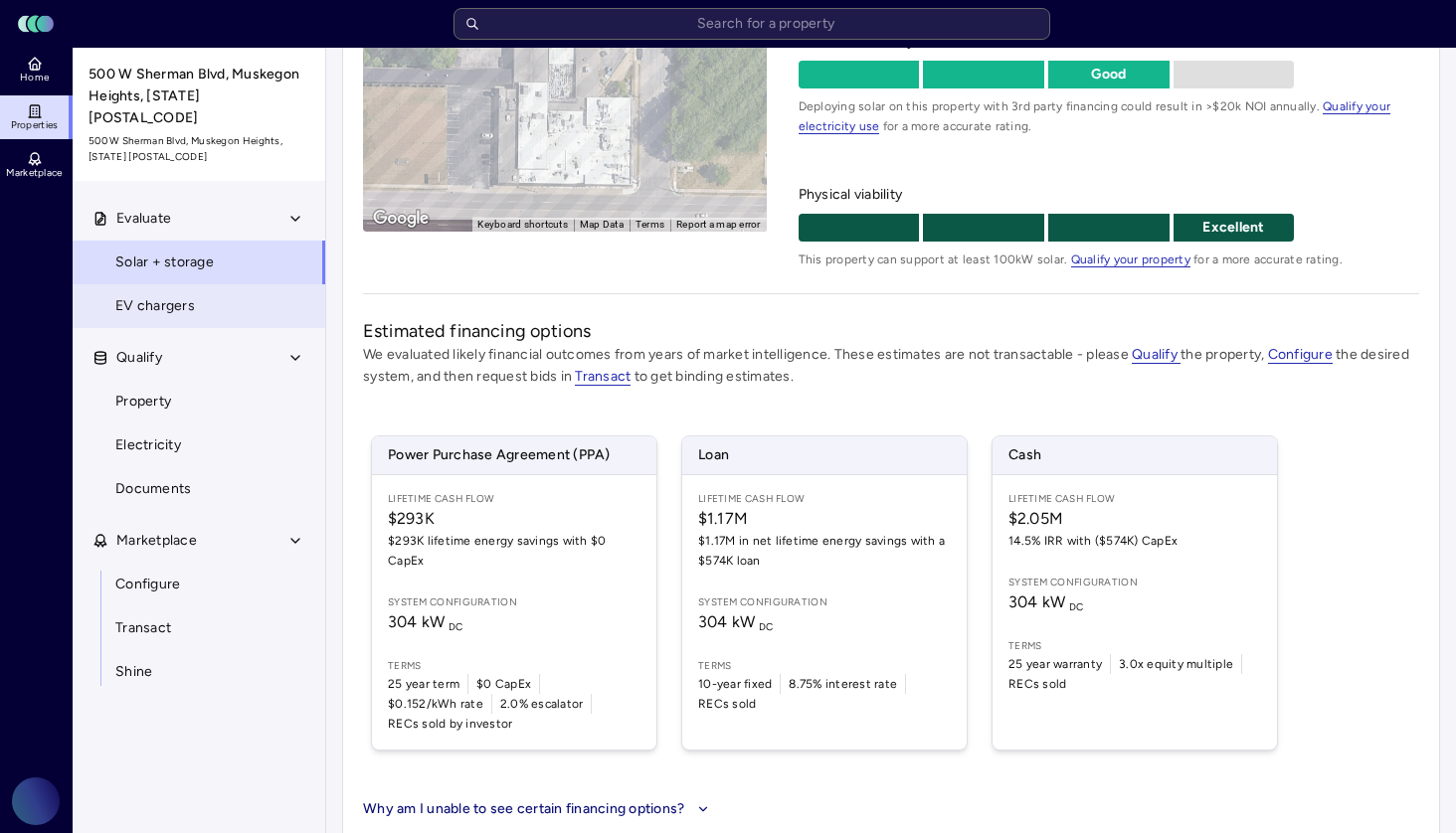 click on "EV chargers" at bounding box center [155, 306] 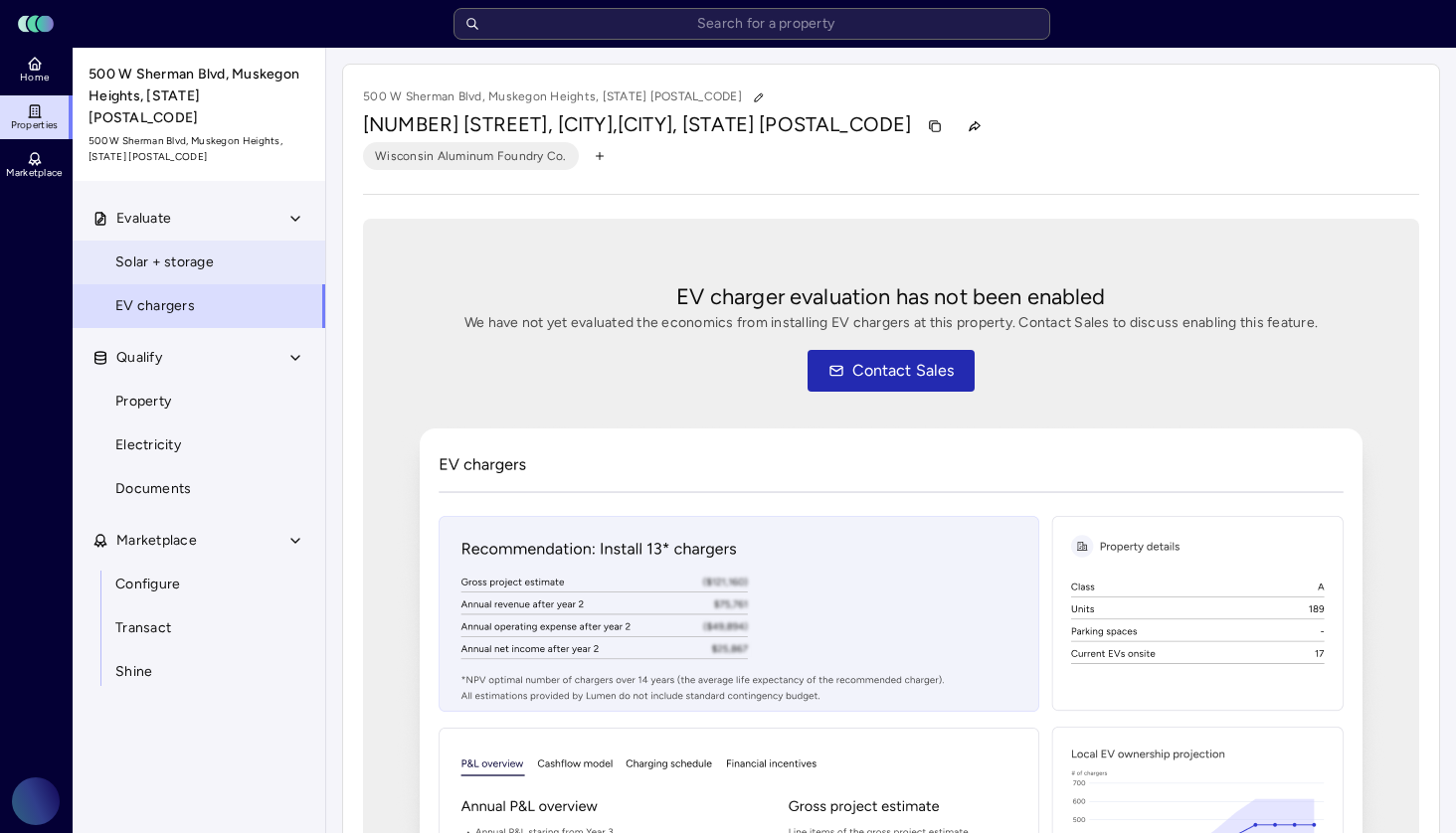 click on "Solar + storage" at bounding box center (164, 262) 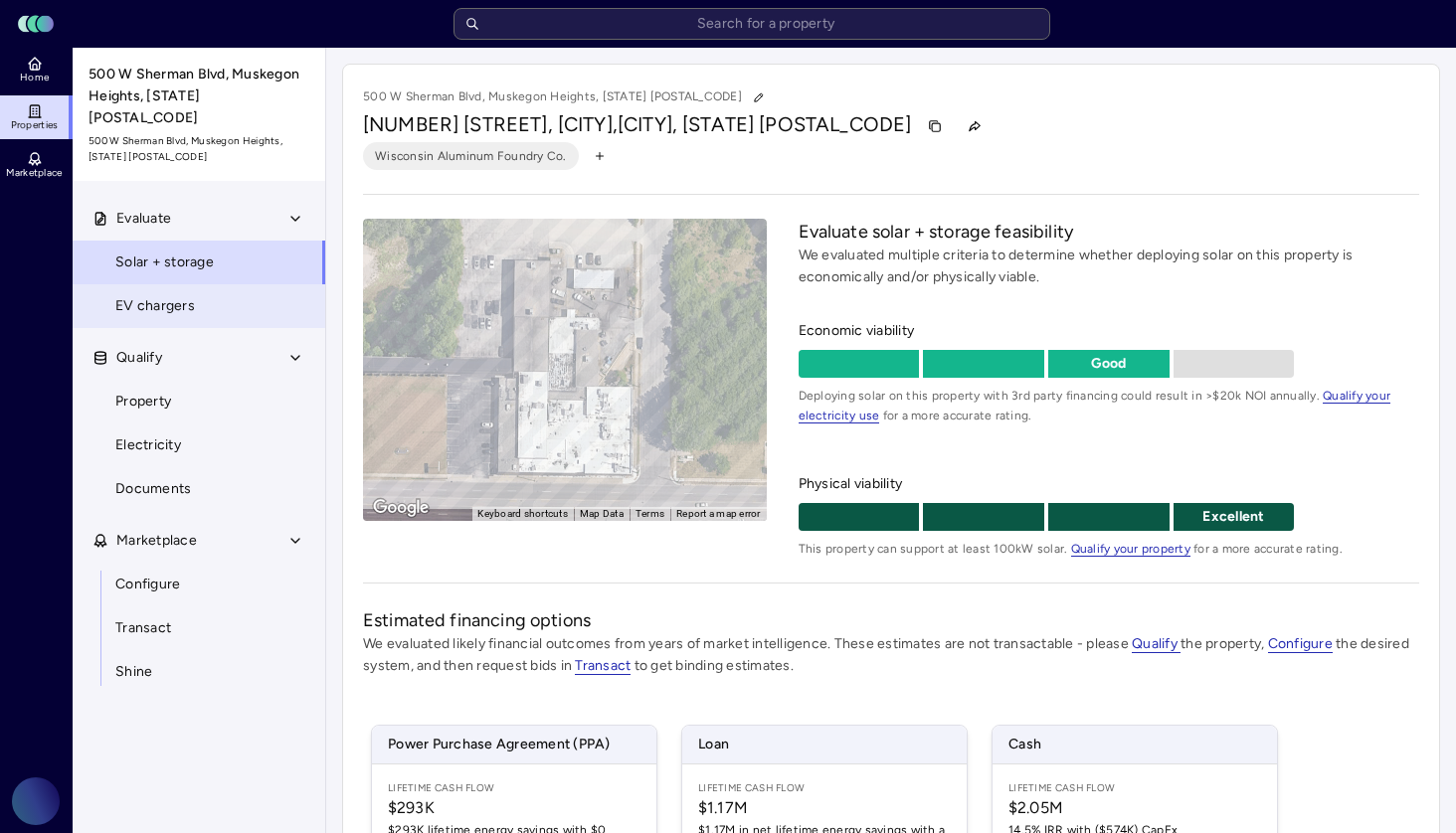 click on "EV chargers" at bounding box center (199, 306) 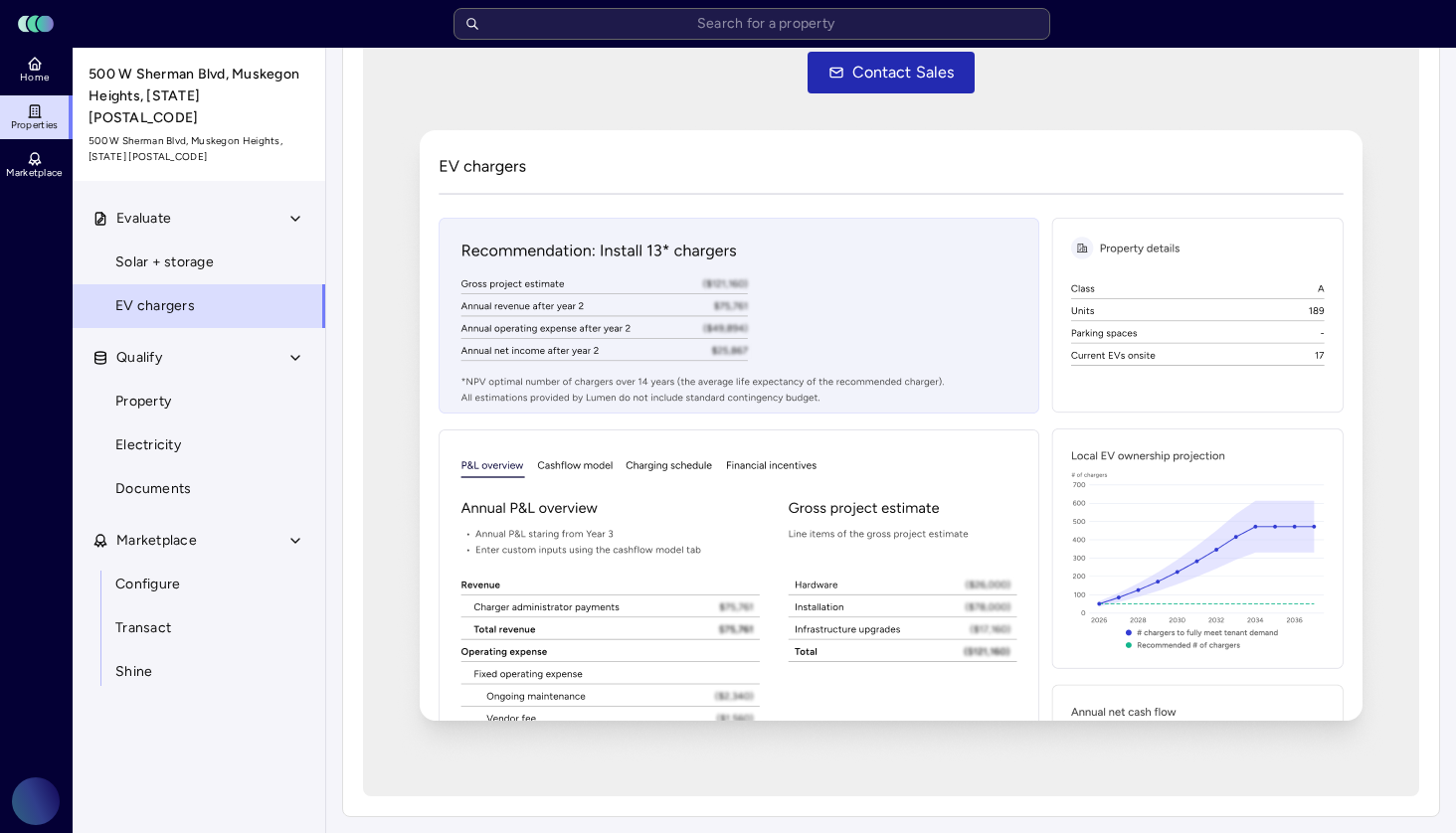 scroll, scrollTop: 0, scrollLeft: 0, axis: both 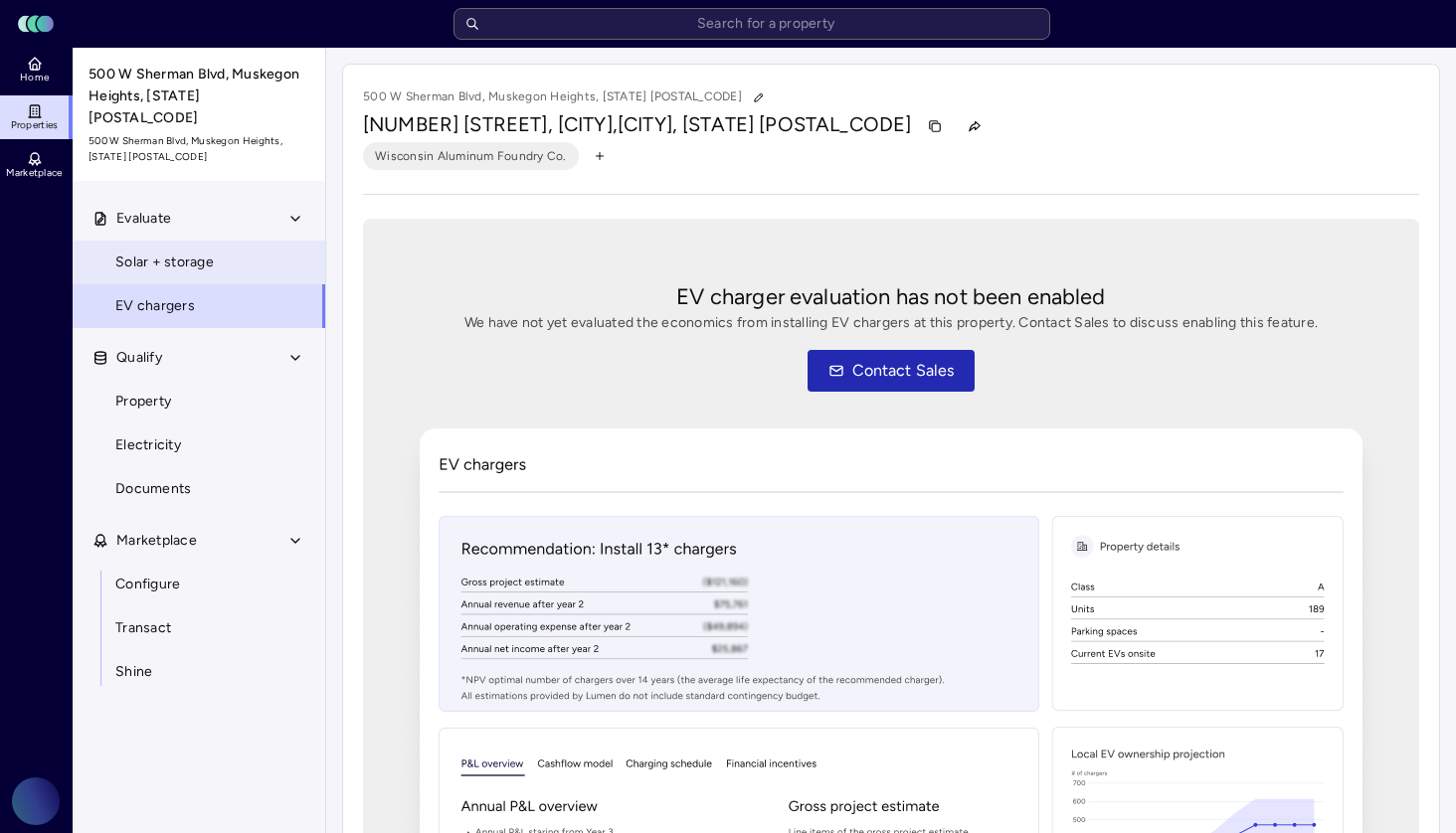 click on "Solar + storage" at bounding box center [199, 262] 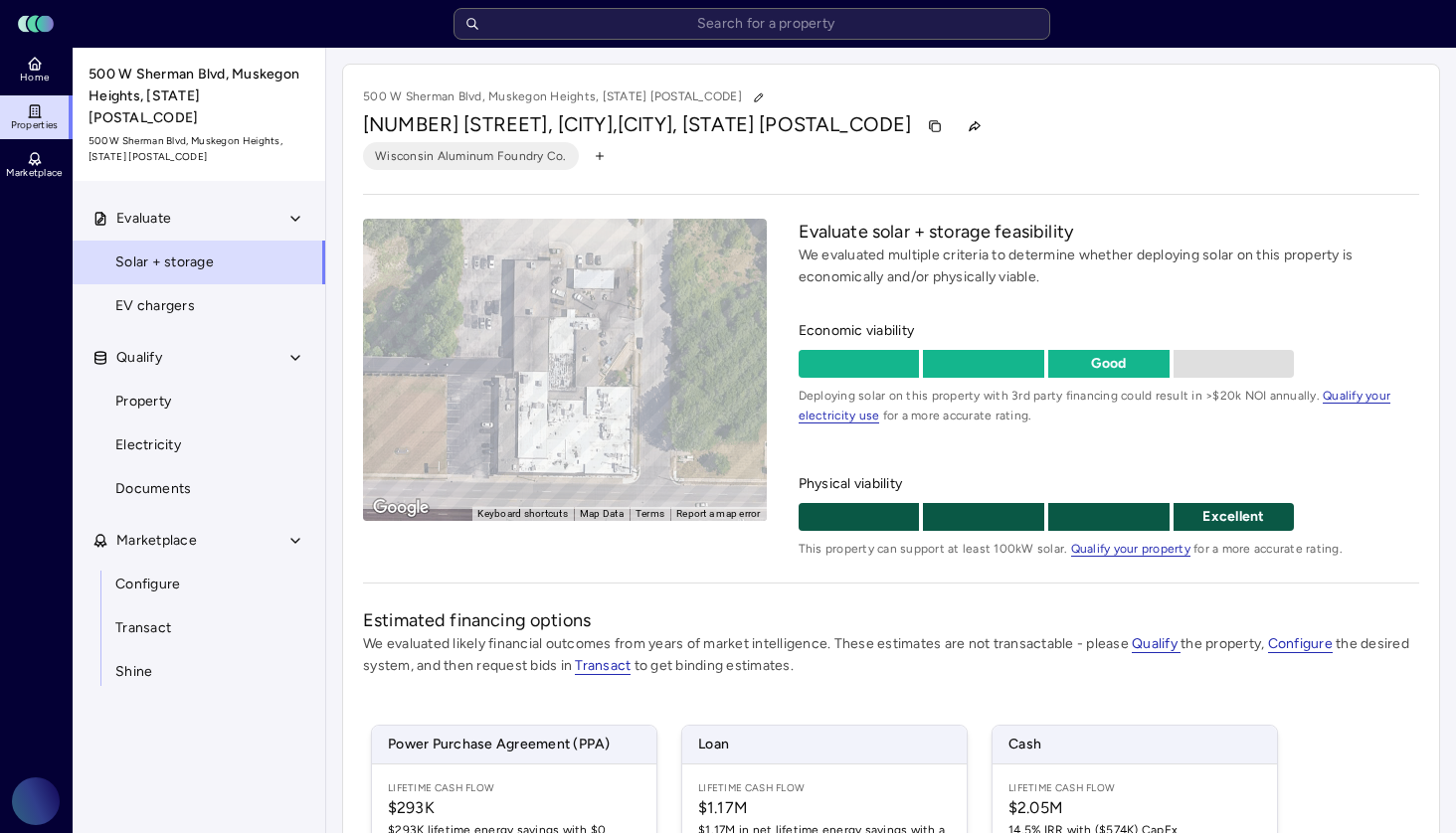 click 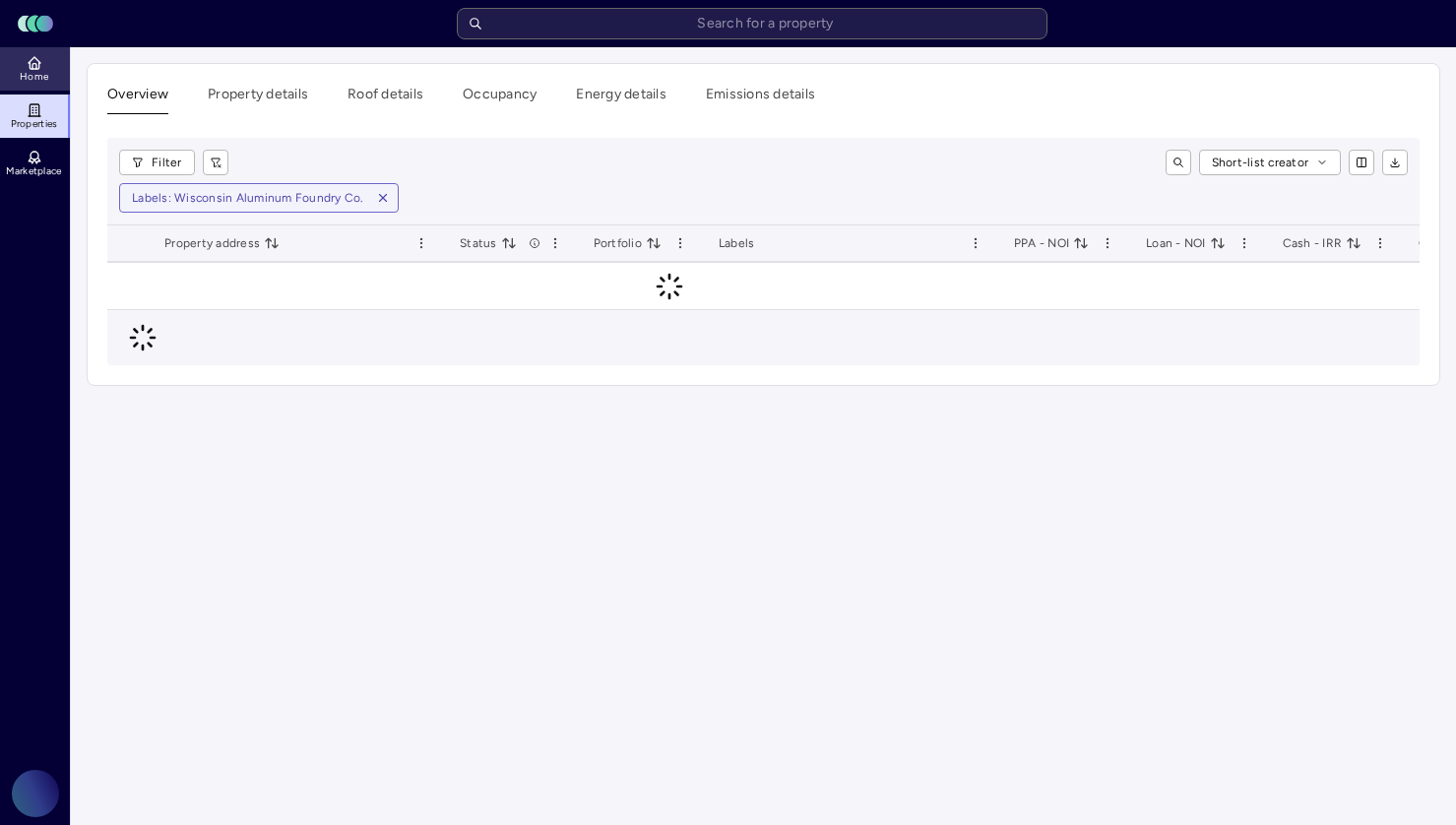 click on "Home" at bounding box center (33, 77) 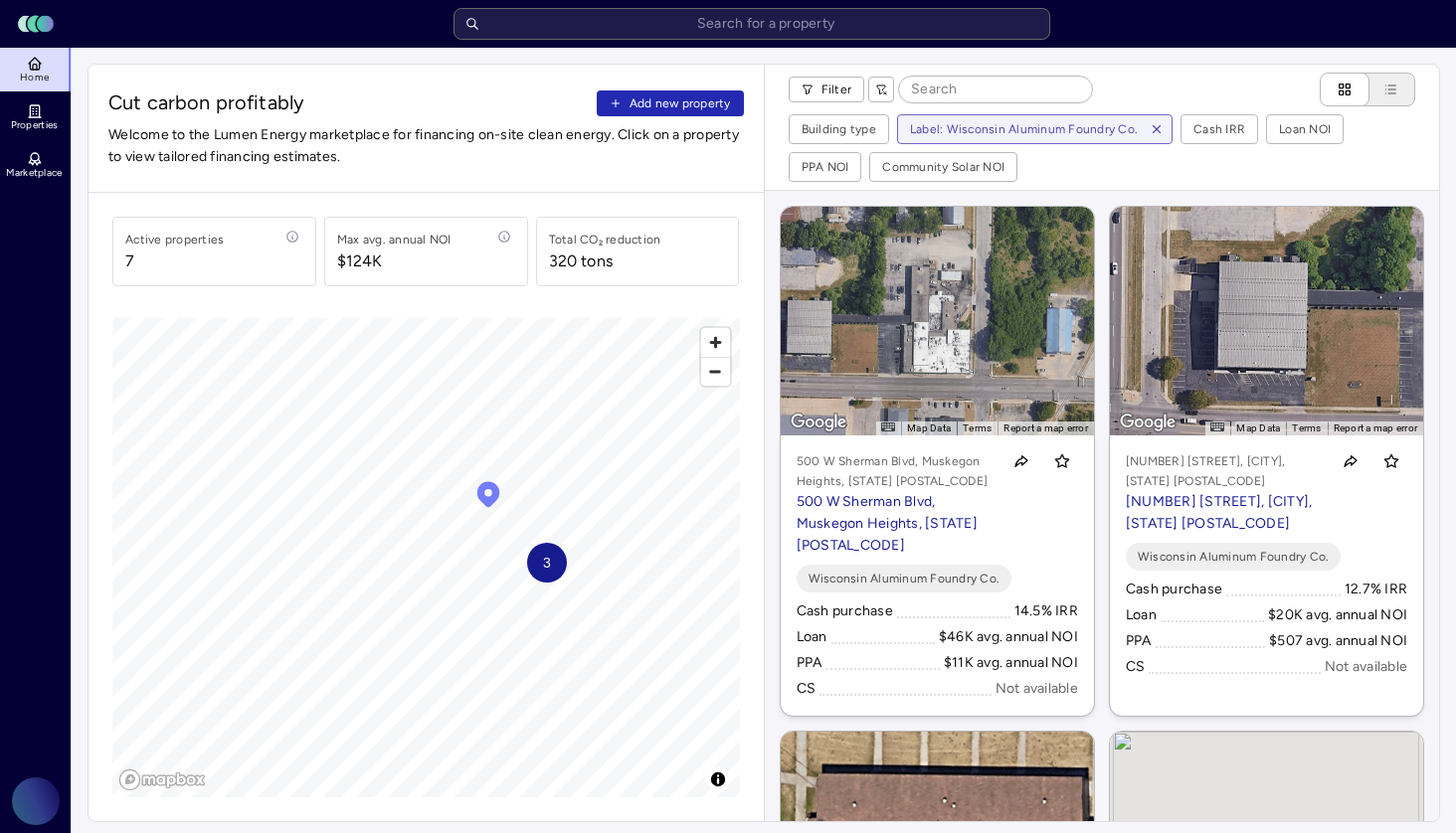 drag, startPoint x: 456, startPoint y: 579, endPoint x: 564, endPoint y: 579, distance: 108 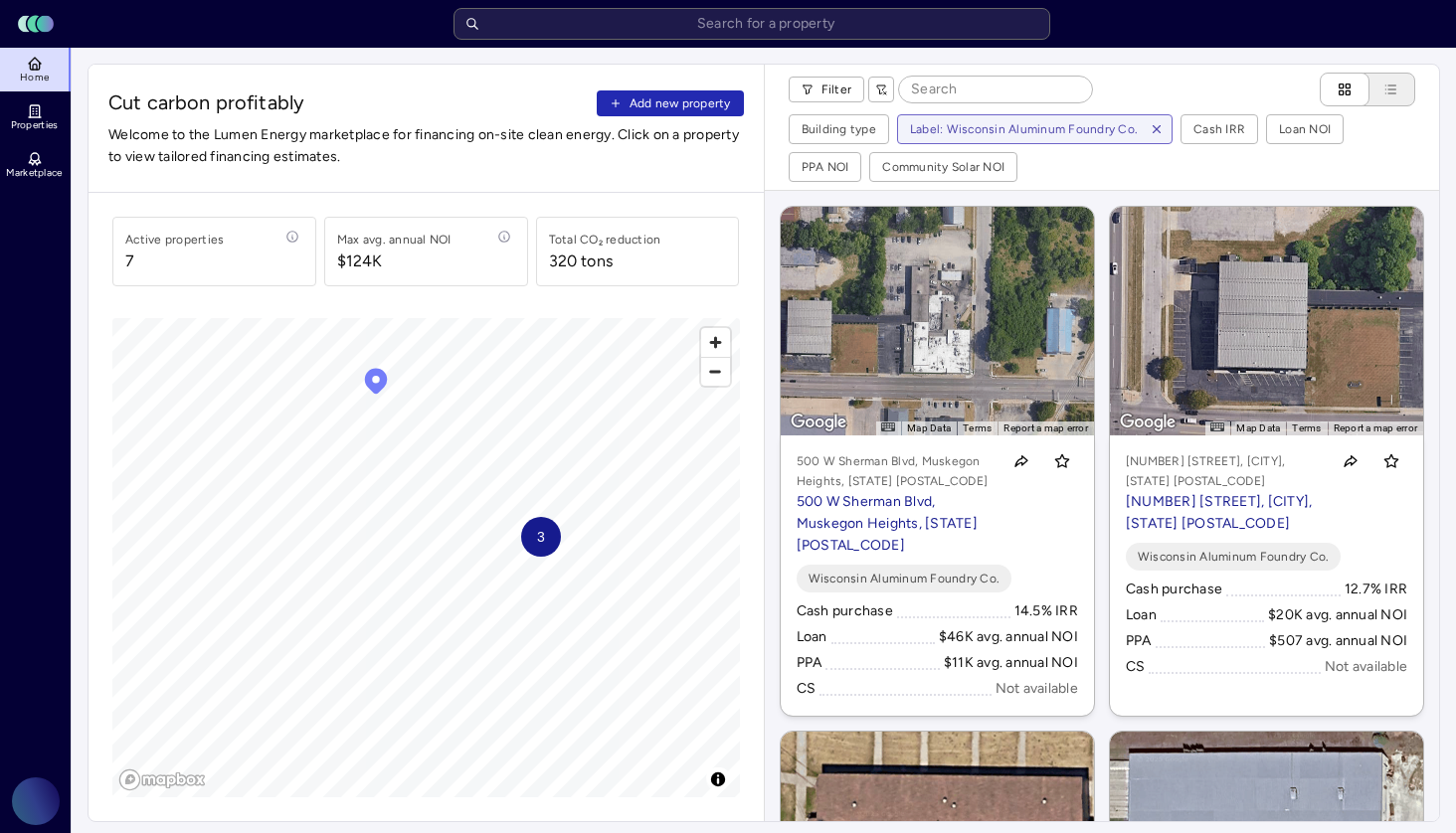 click on "3" at bounding box center (541, 537) 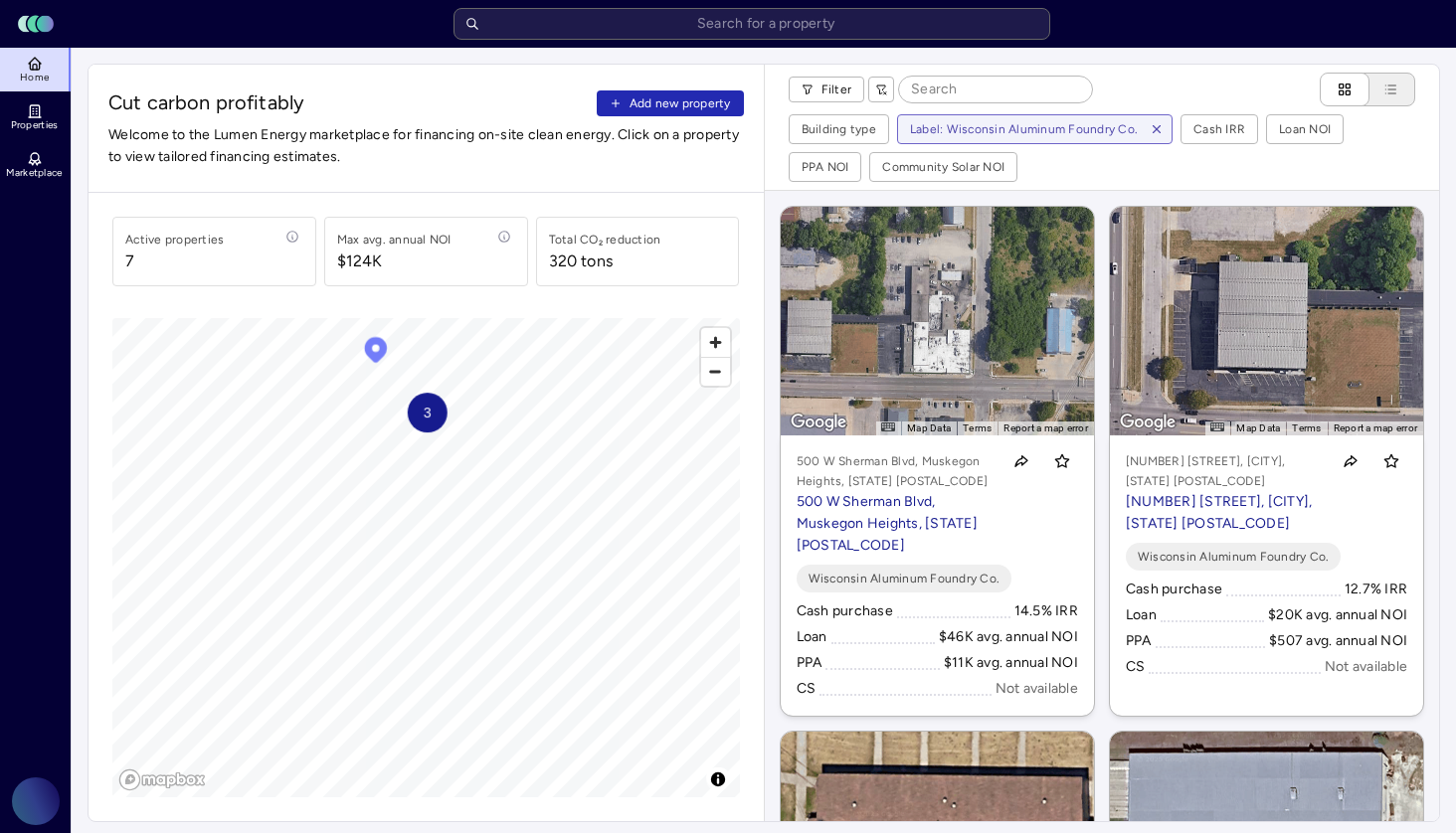 drag, startPoint x: 546, startPoint y: 546, endPoint x: 421, endPoint y: 390, distance: 199.90248 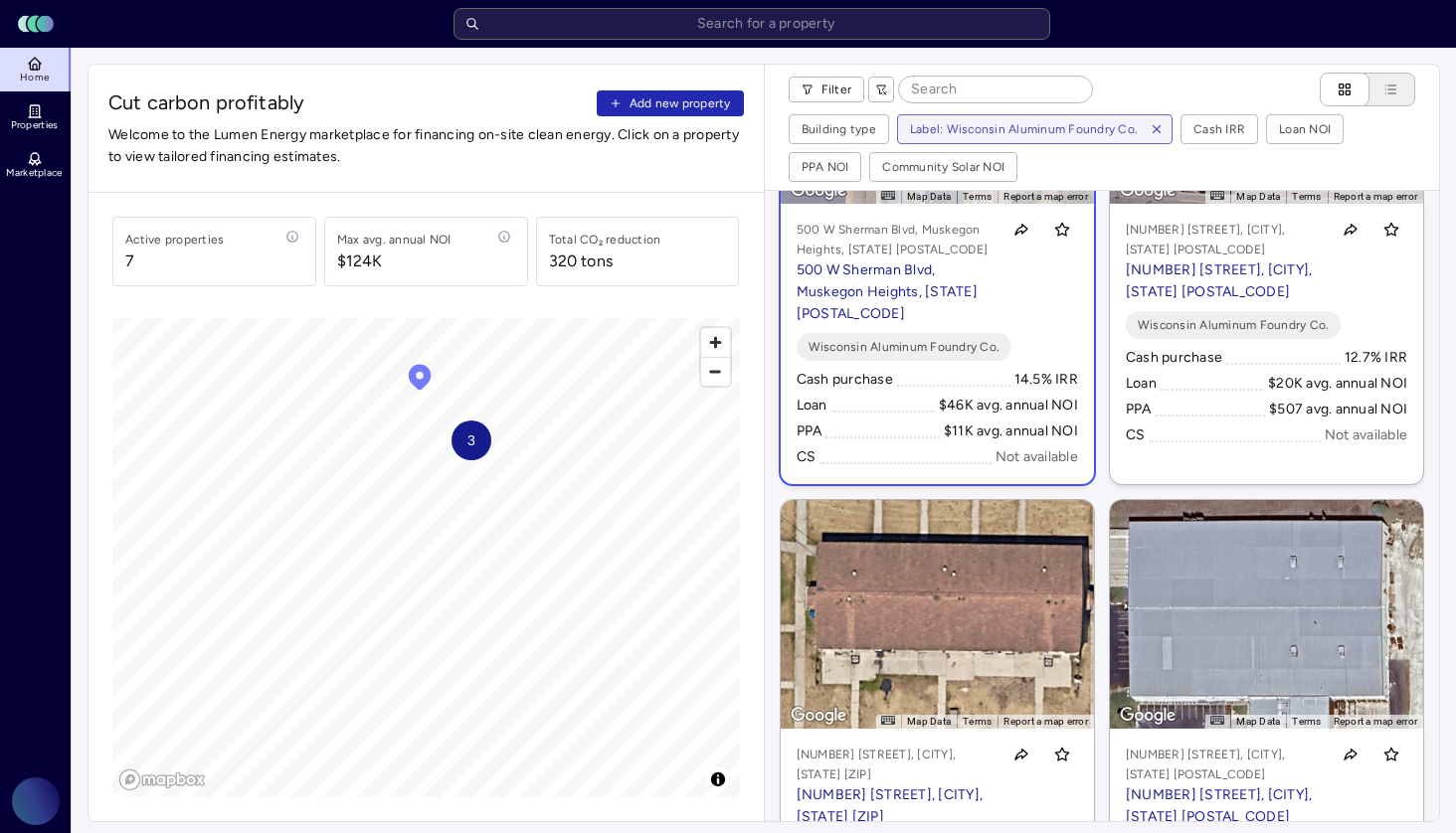 scroll, scrollTop: 398, scrollLeft: 0, axis: vertical 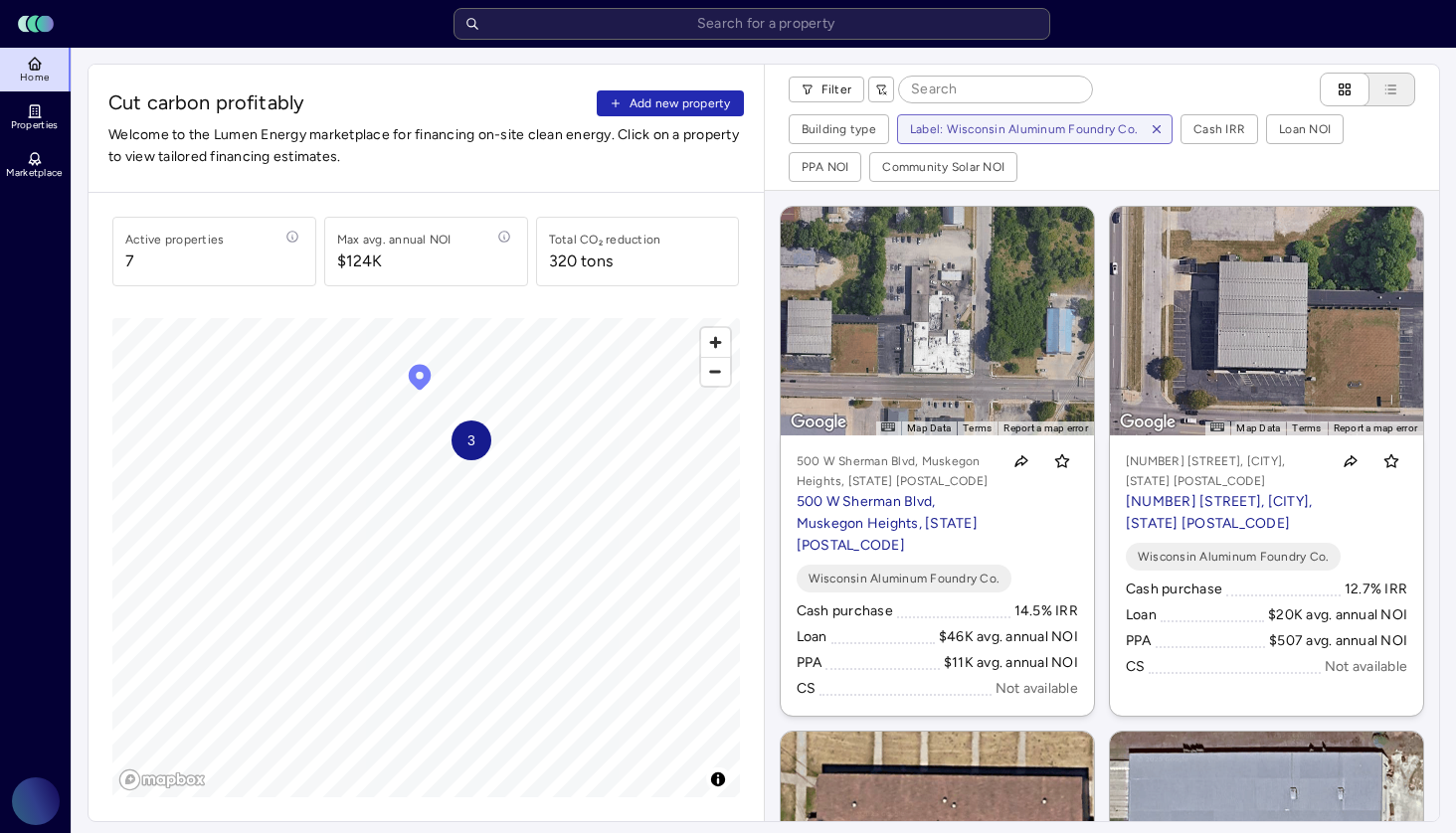 click 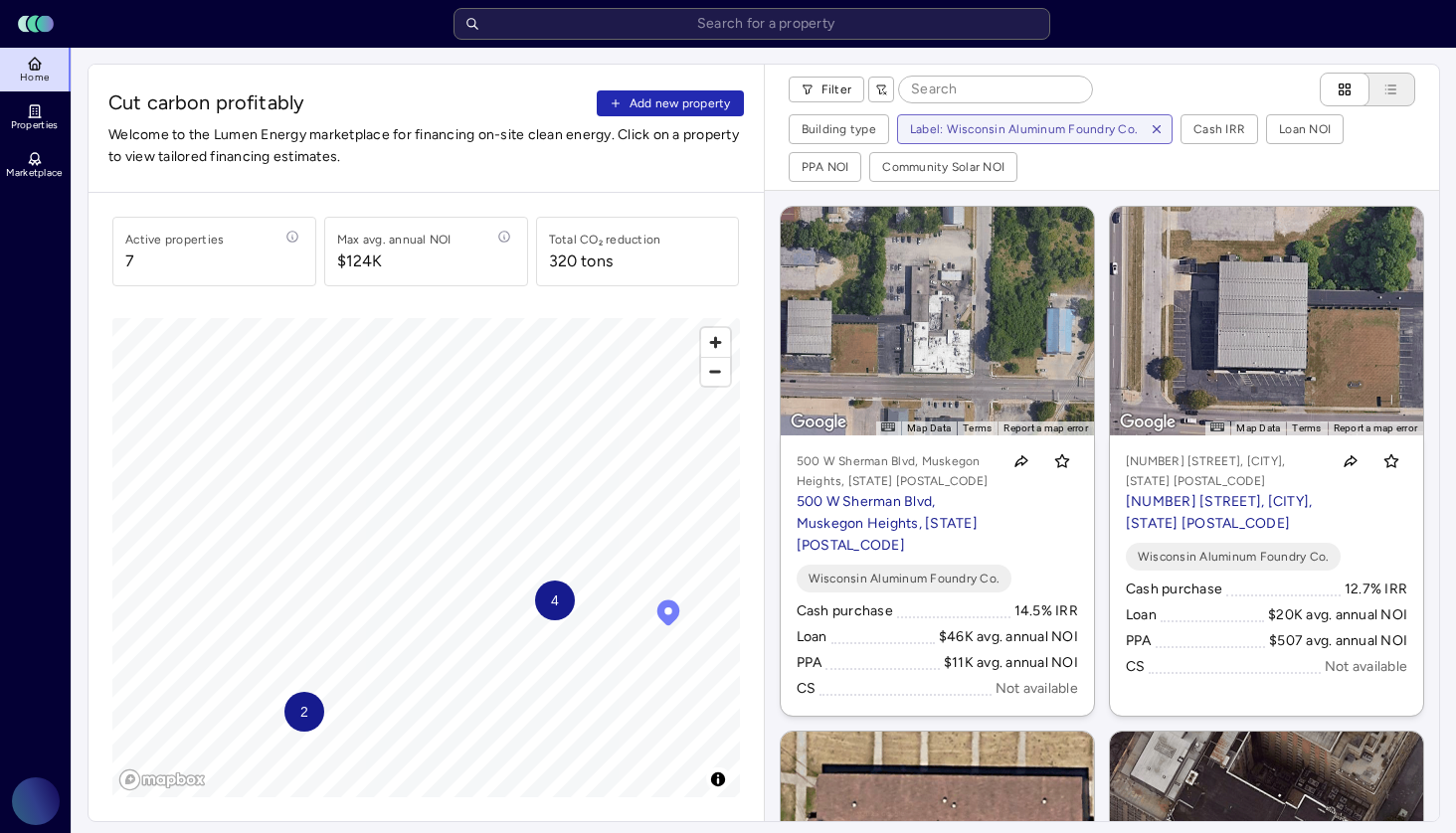 click 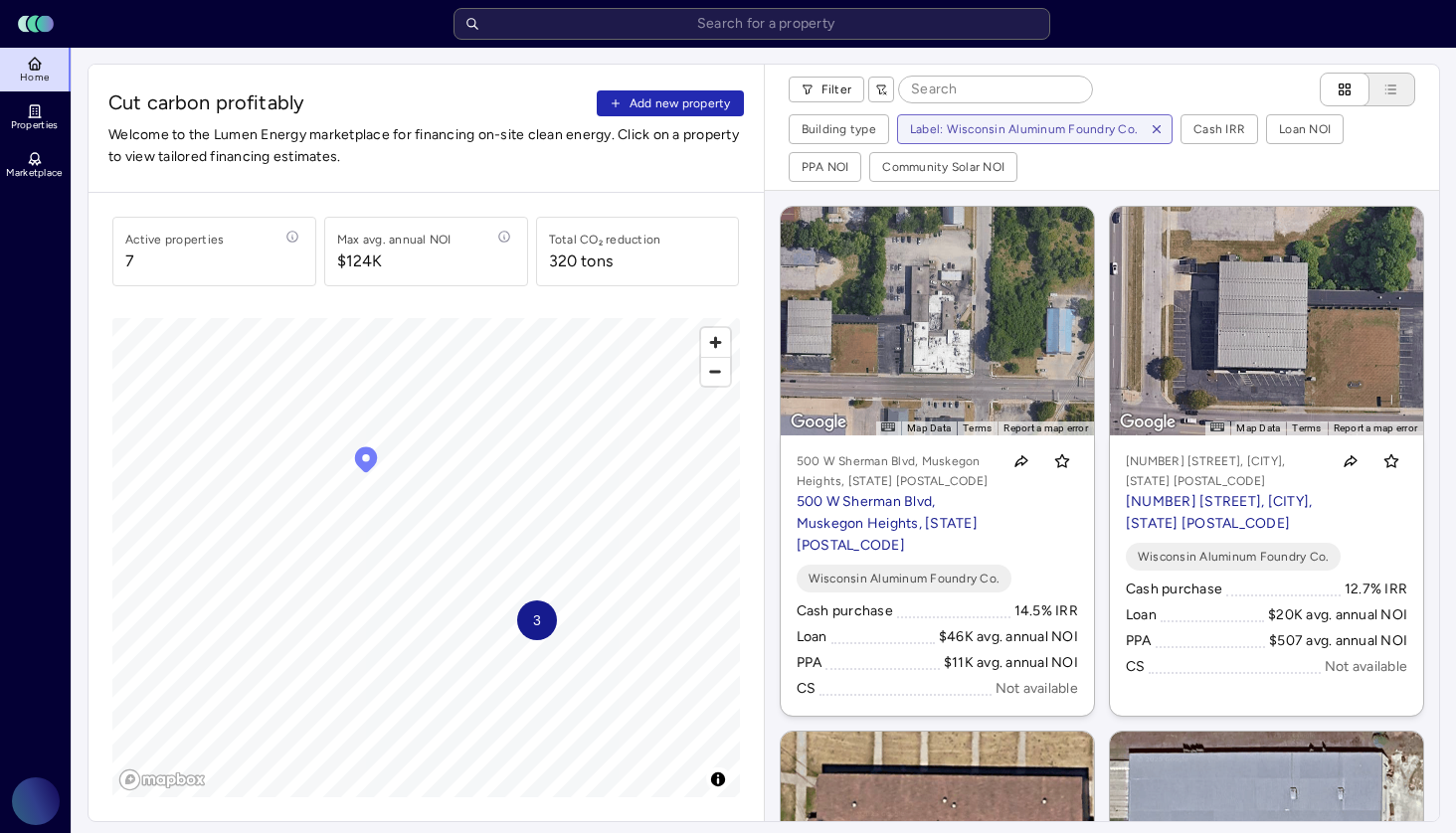 click on "3" at bounding box center (537, 620) 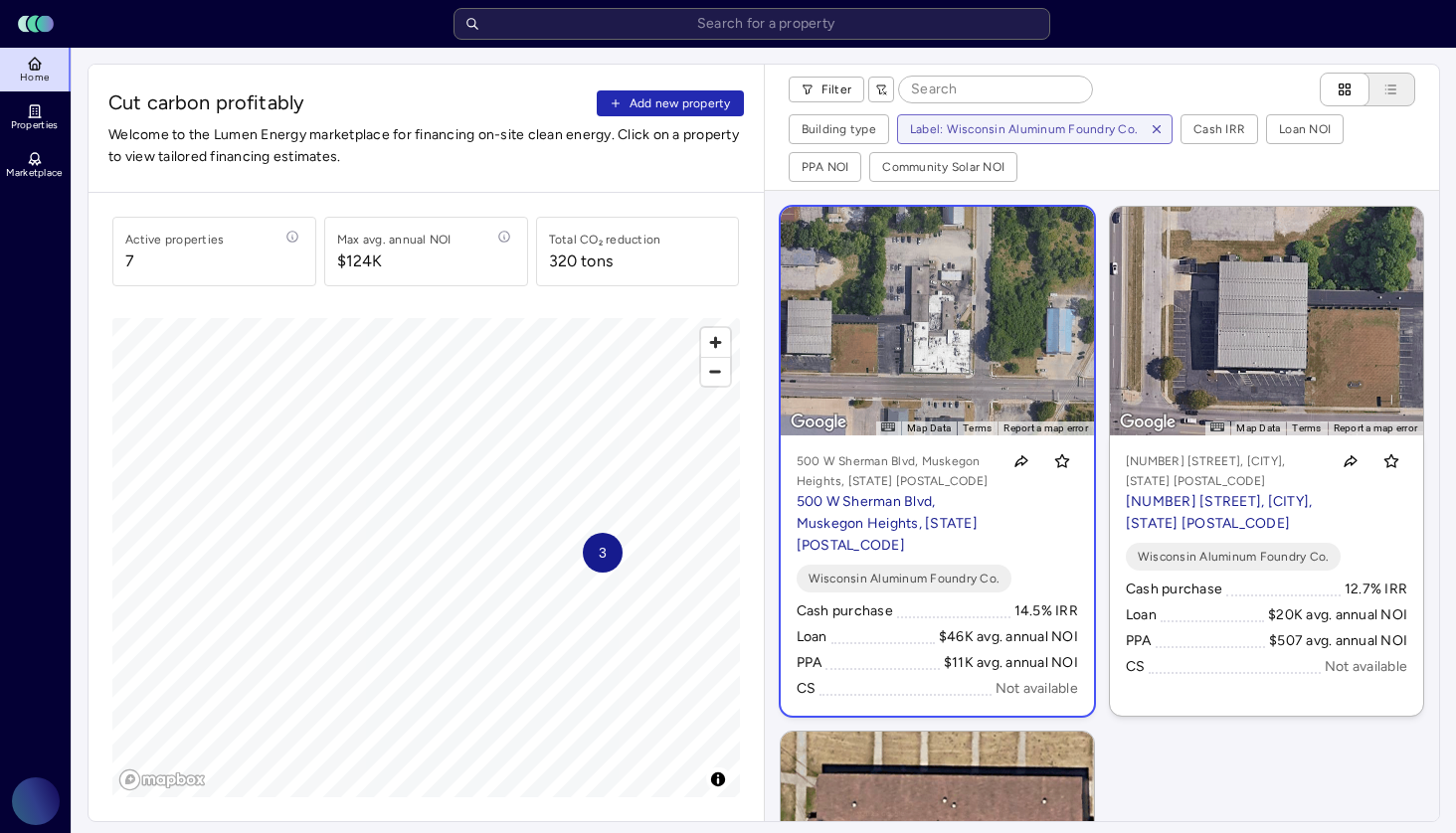 click on "Wisconsin Aluminum Foundry Co." at bounding box center [904, 579] 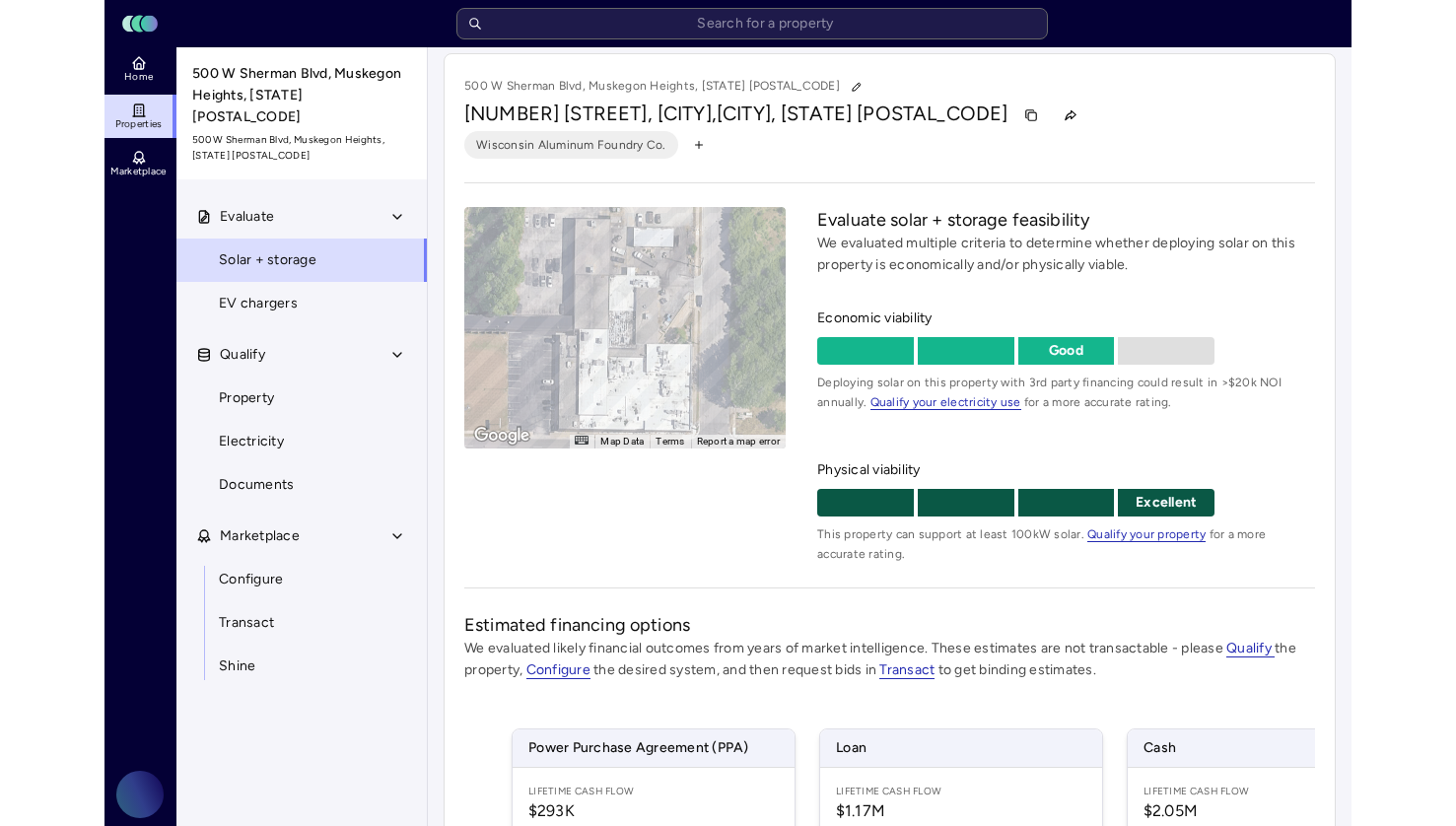 scroll, scrollTop: 0, scrollLeft: 0, axis: both 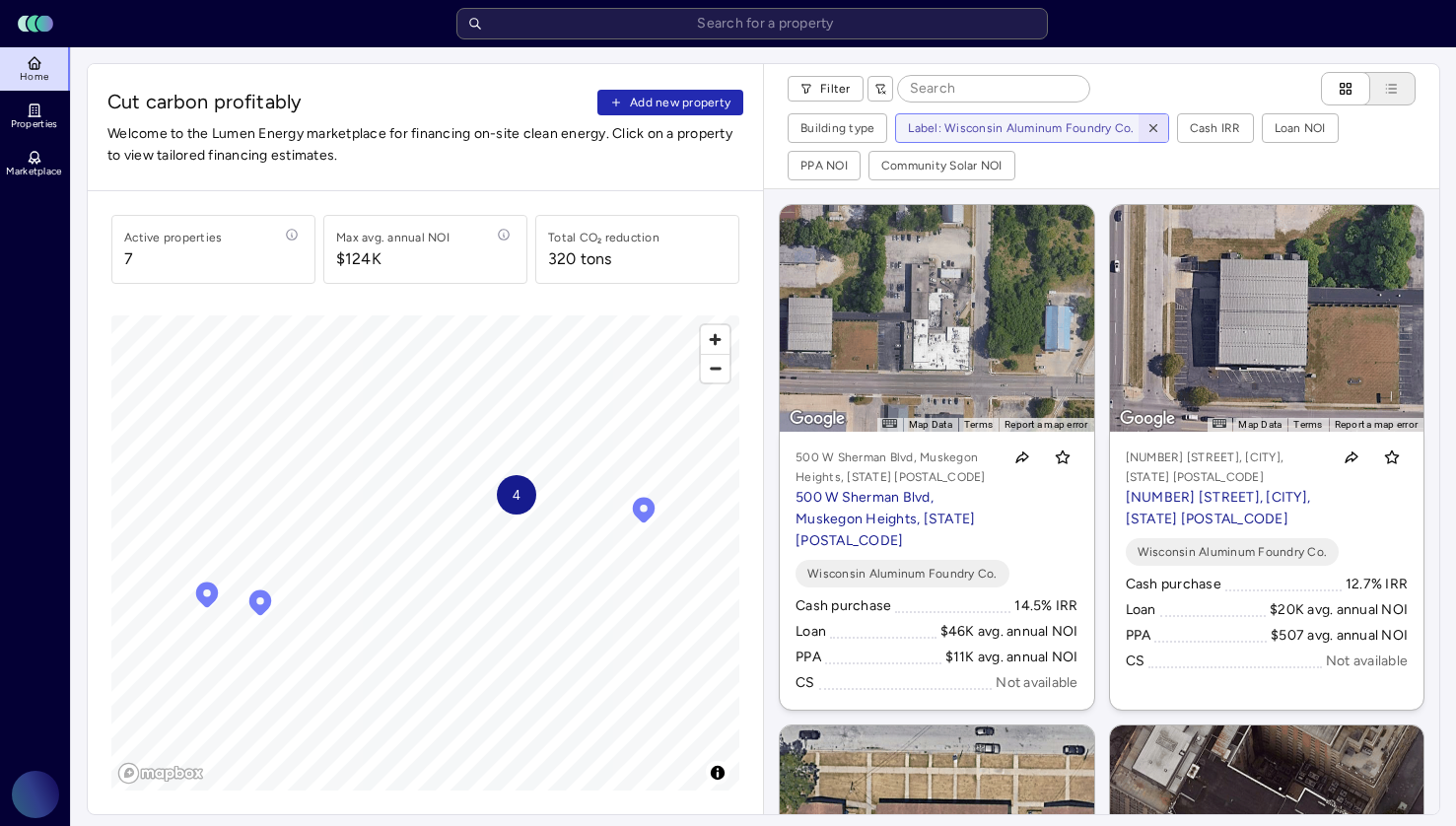 click 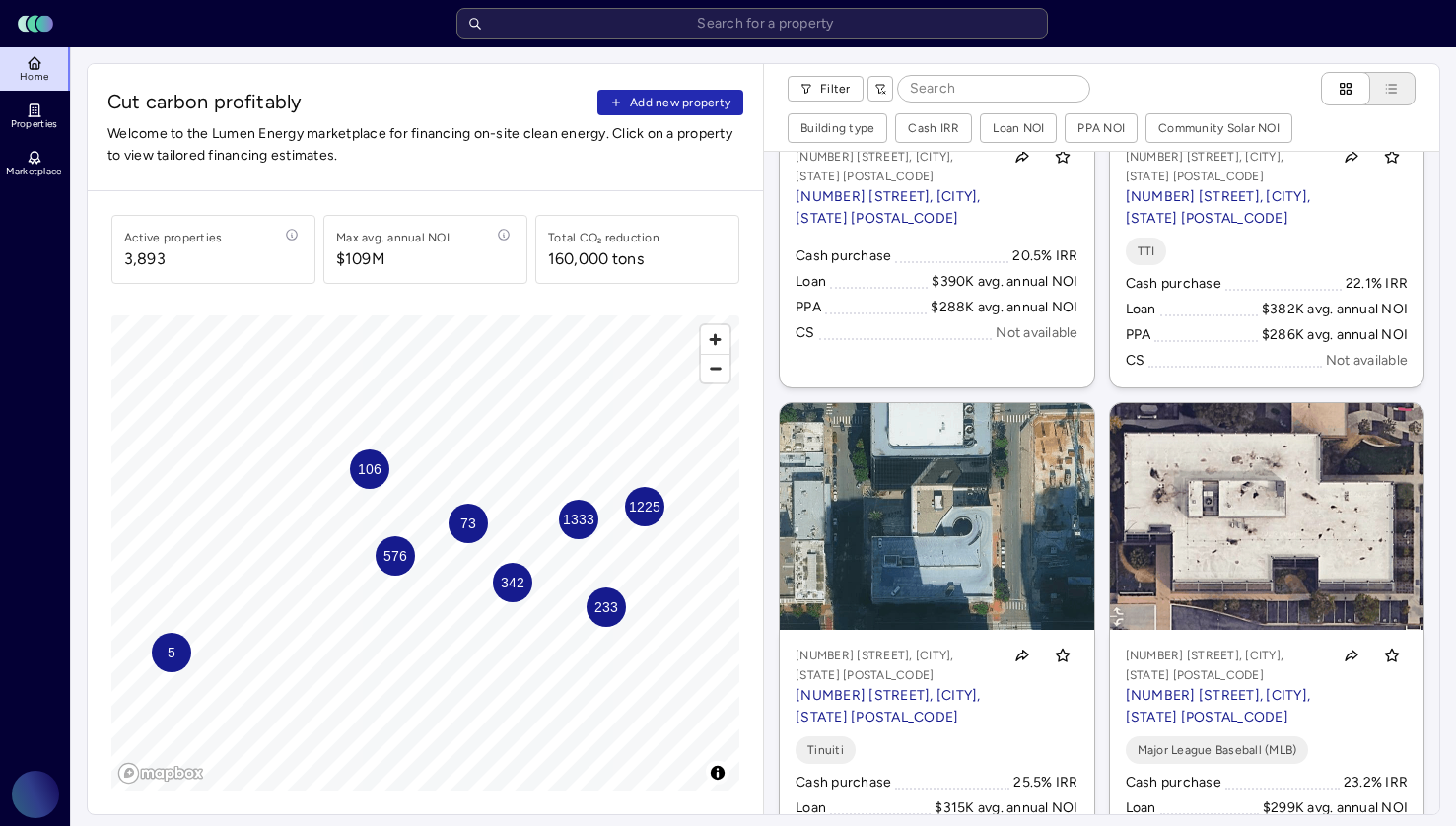 scroll, scrollTop: 3533, scrollLeft: 0, axis: vertical 